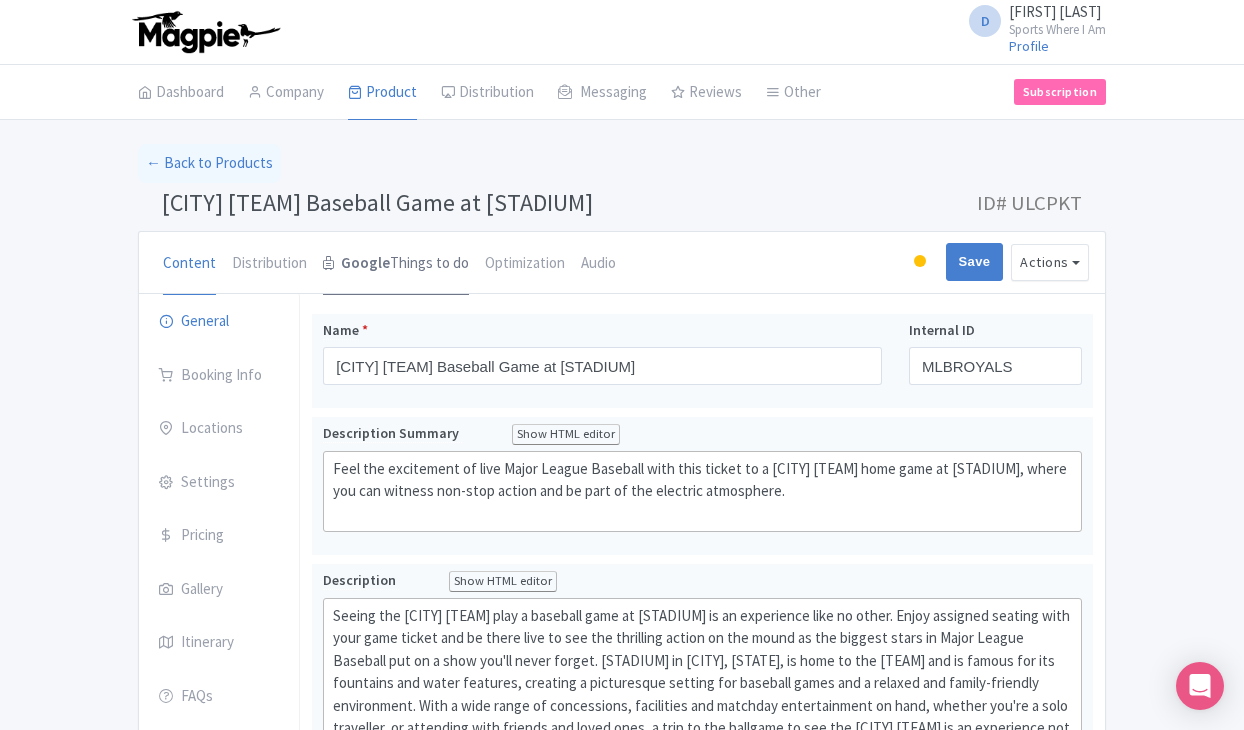 scroll, scrollTop: 0, scrollLeft: 0, axis: both 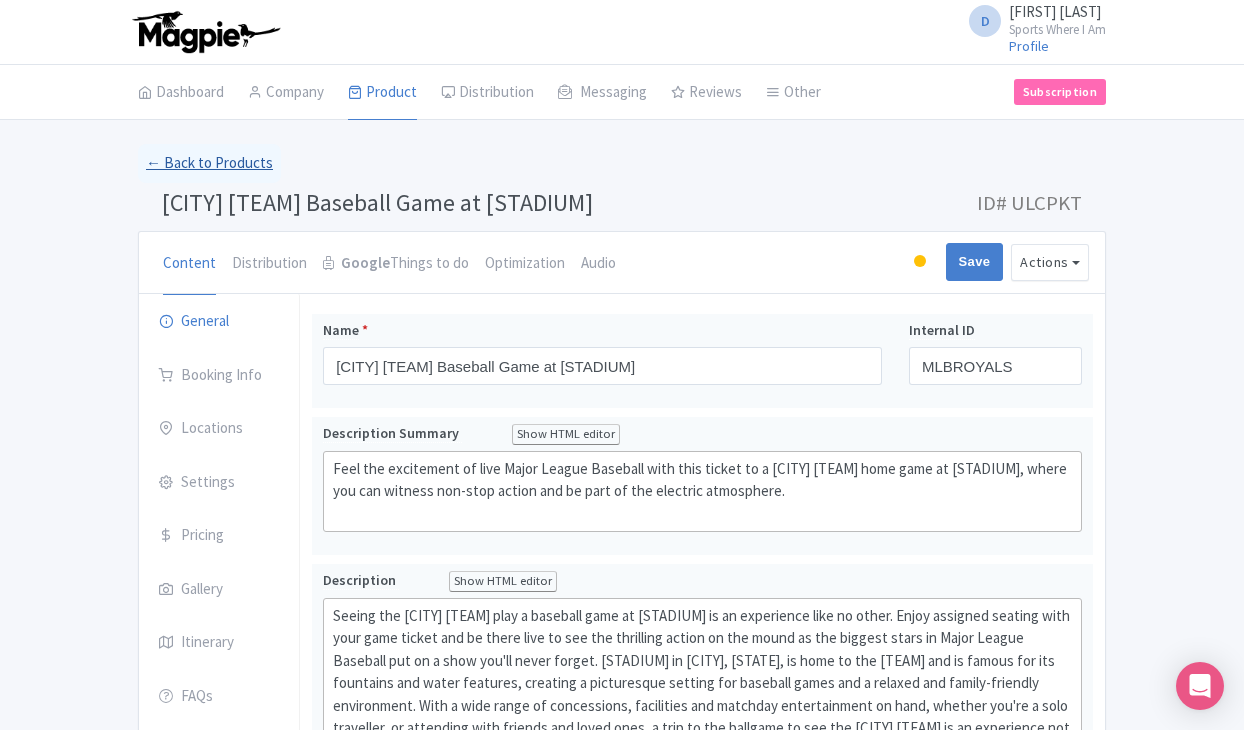 click on "← Back to Products" at bounding box center [209, 163] 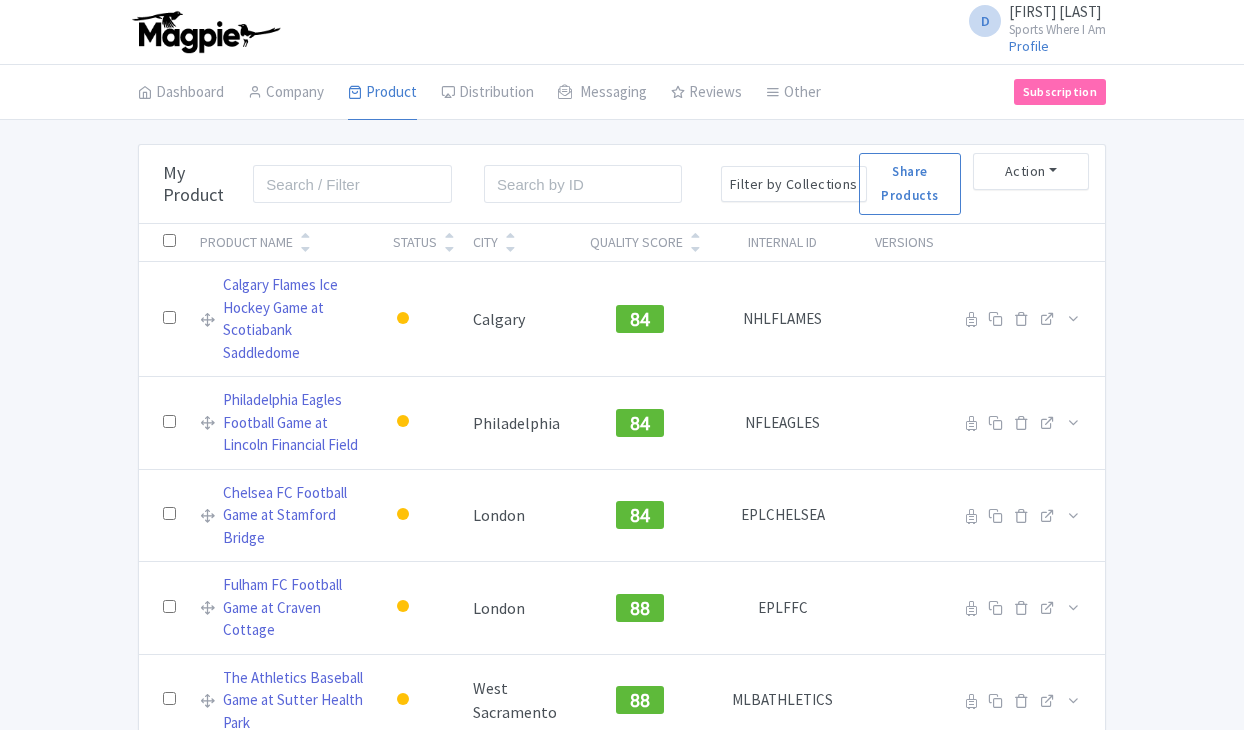 scroll, scrollTop: 0, scrollLeft: 0, axis: both 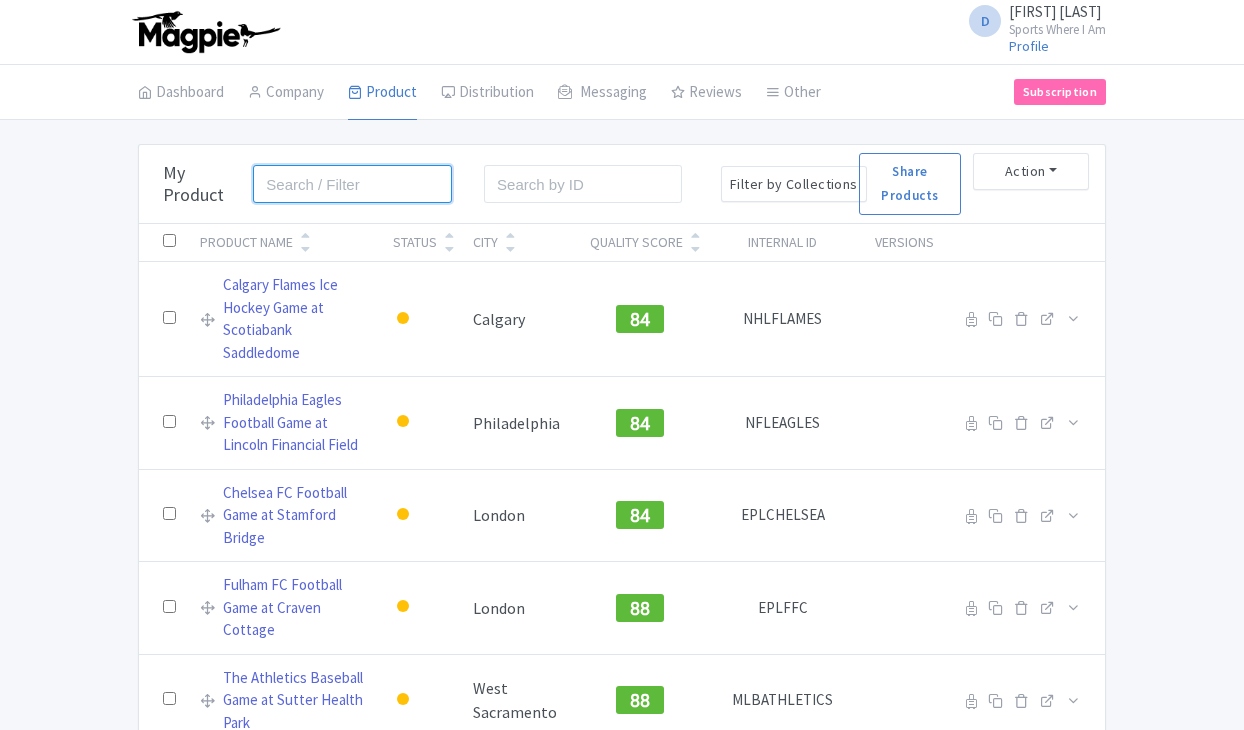 click at bounding box center [352, 184] 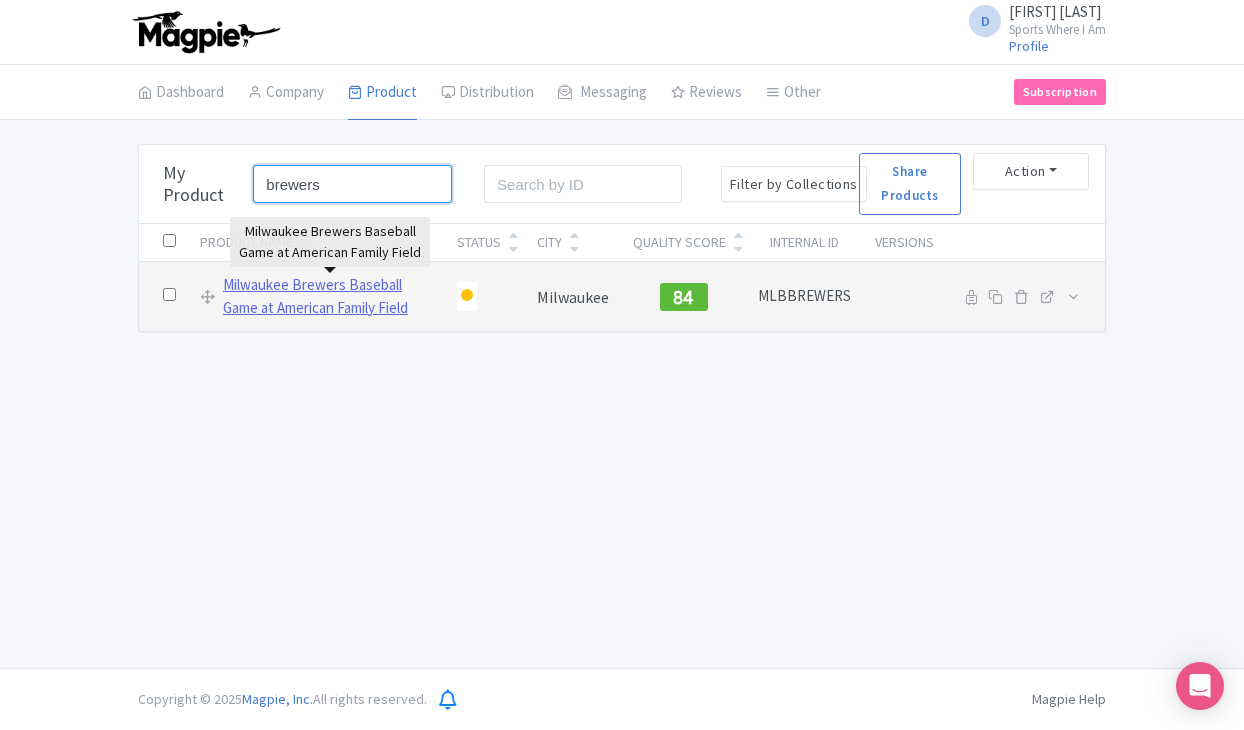 type on "brewers" 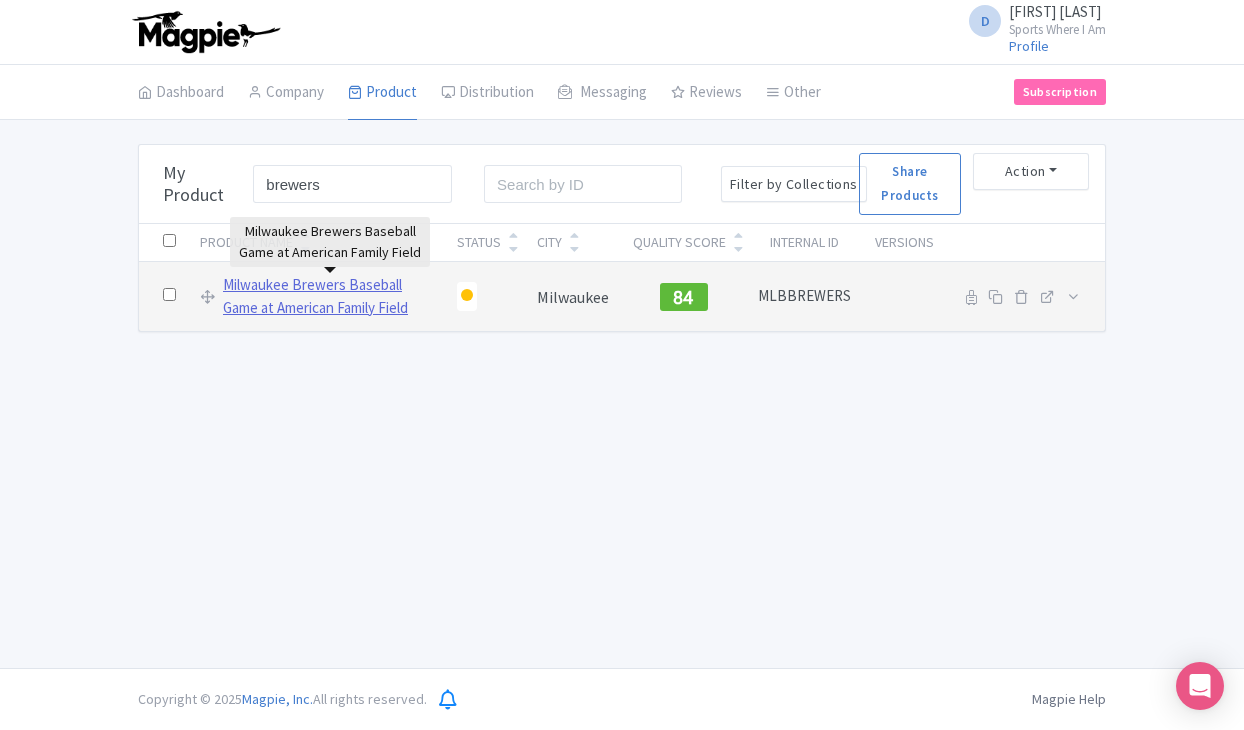 click on "Milwaukee Brewers Baseball Game at American Family Field" at bounding box center (328, 296) 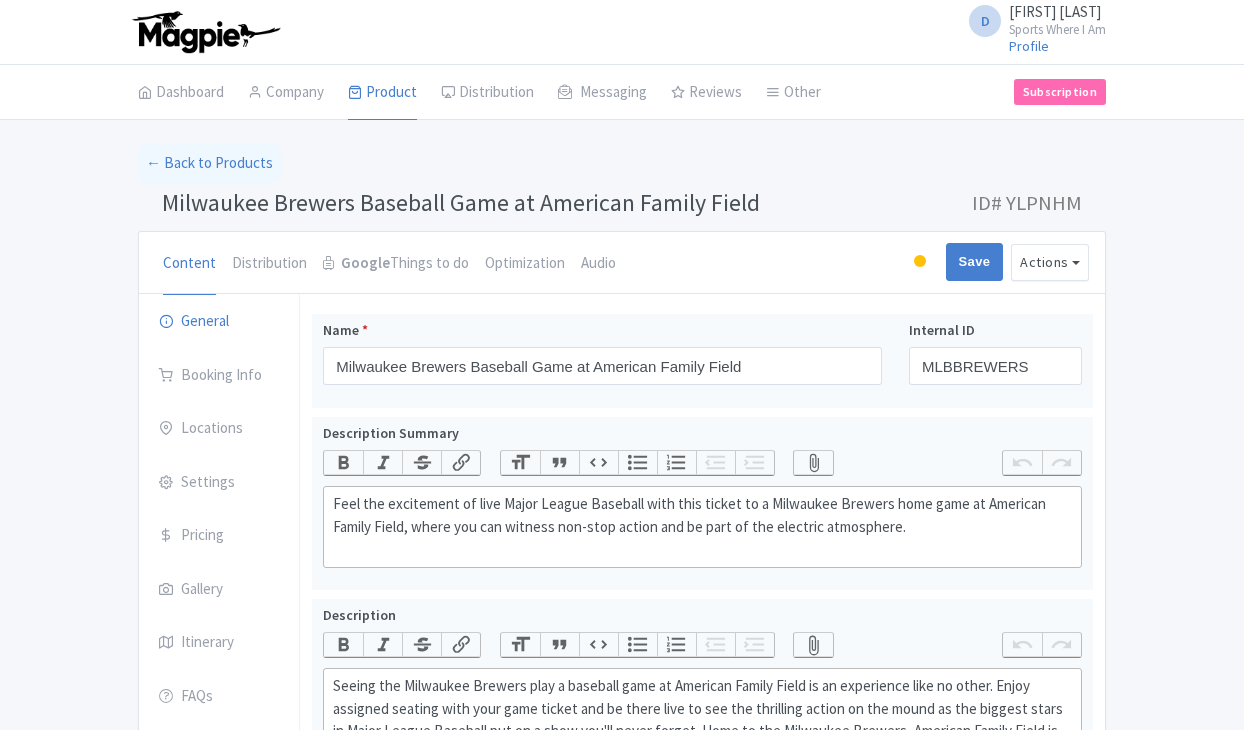 scroll, scrollTop: 0, scrollLeft: 0, axis: both 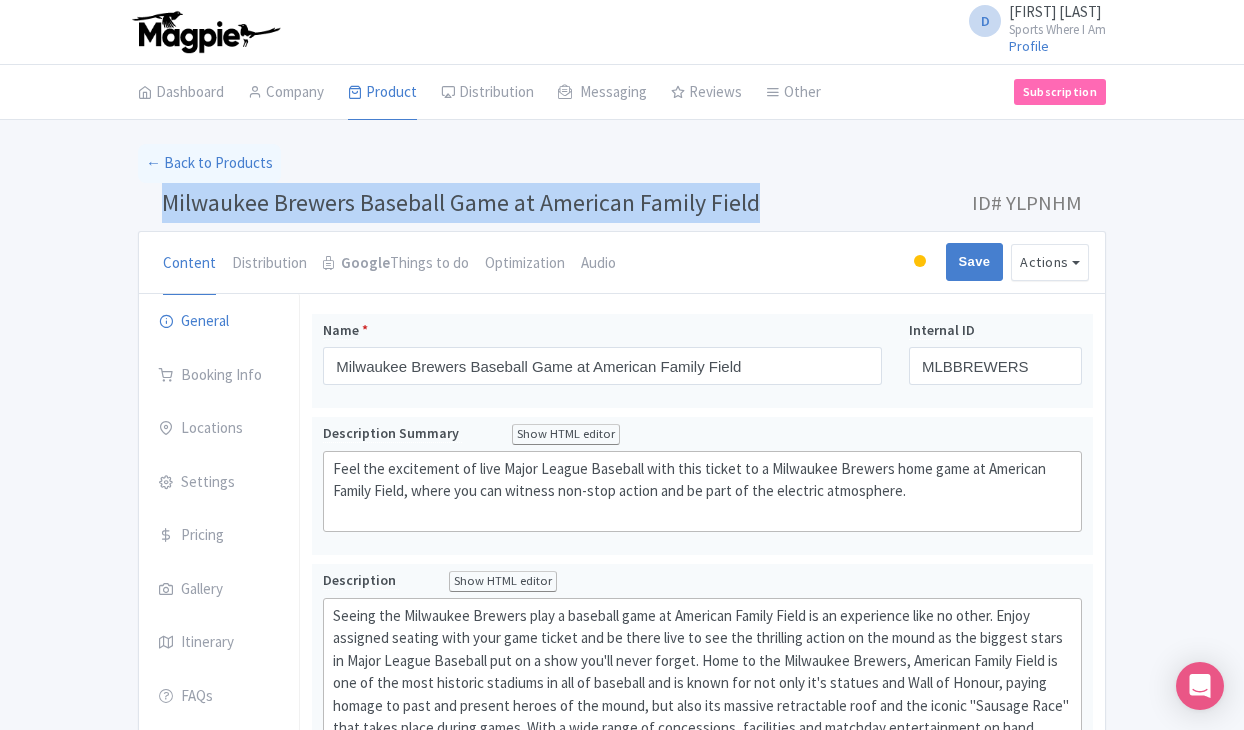 drag, startPoint x: 166, startPoint y: 201, endPoint x: 766, endPoint y: 194, distance: 600.04083 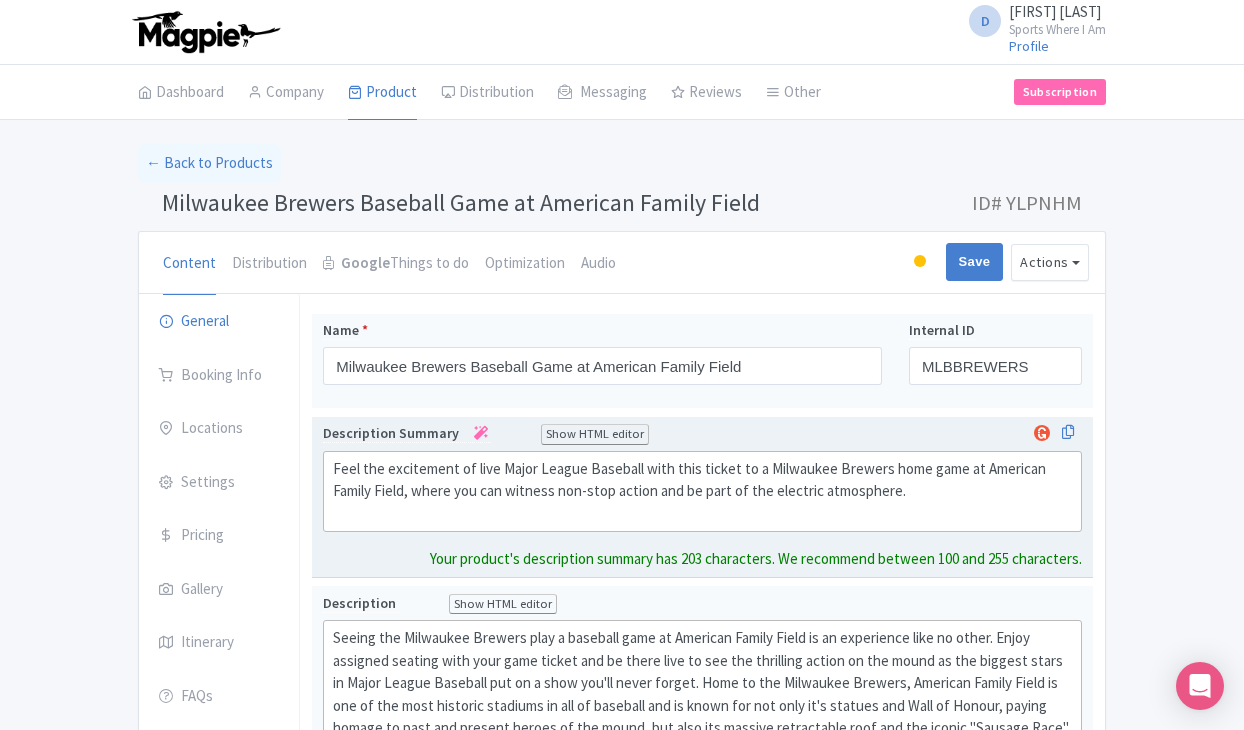 click on "Feel the excitement of live Major League Baseball with this ticket to a Milwaukee Brewers home game at American Family Field, where you can witness non-stop action and be part of the electric atmosphere." 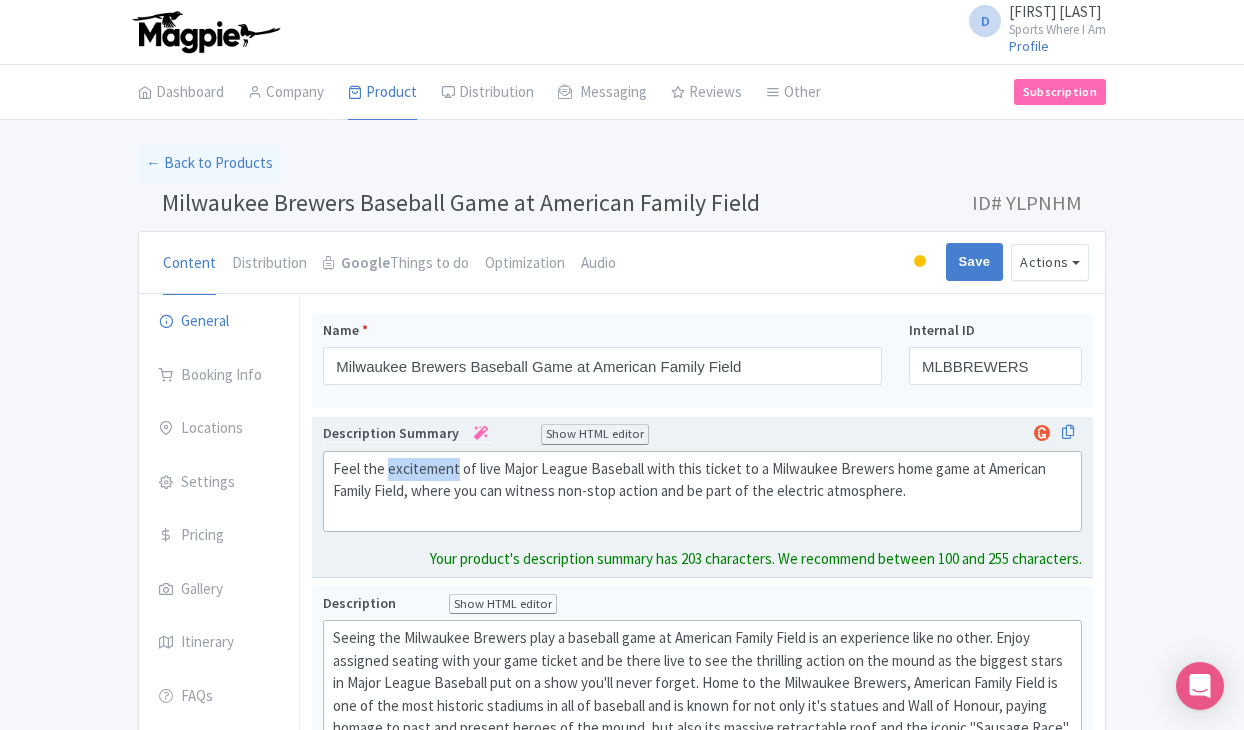click on "Feel the excitement of live Major League Baseball with this ticket to a Milwaukee Brewers home game at American Family Field, where you can witness non-stop action and be part of the electric atmosphere." 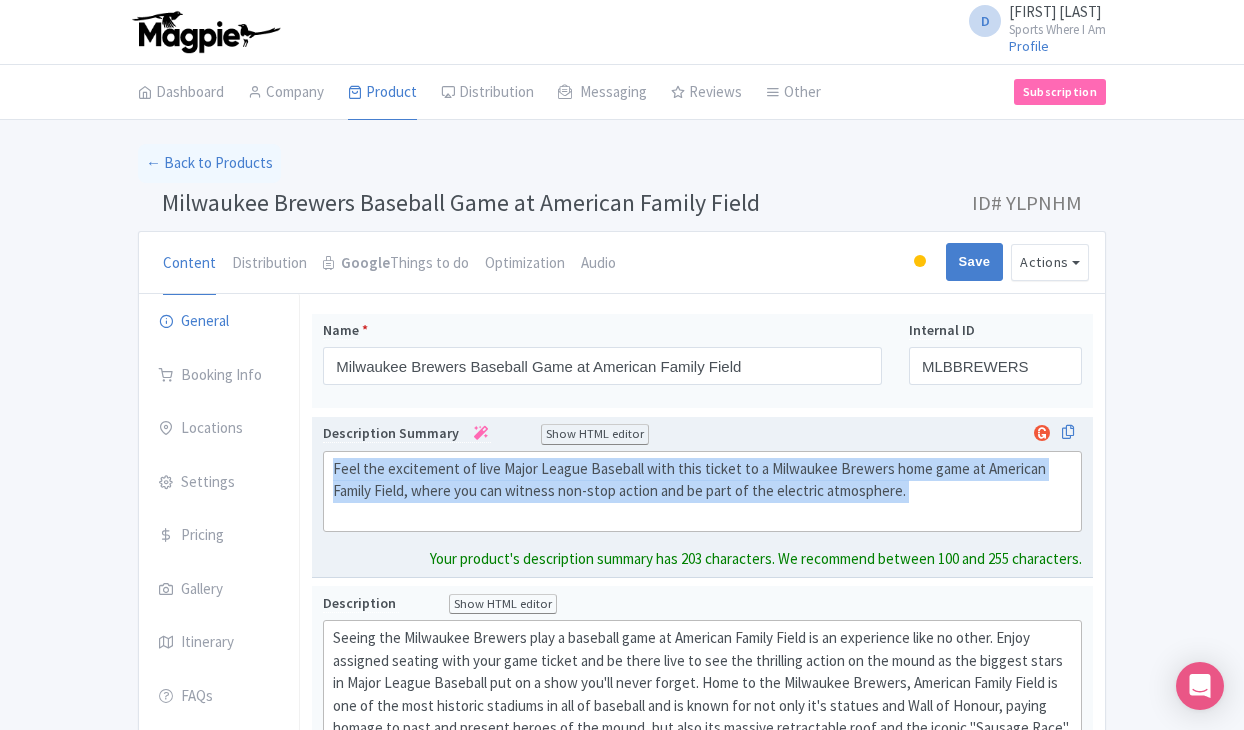 click on "Feel the excitement of live Major League Baseball with this ticket to a Milwaukee Brewers home game at American Family Field, where you can witness non-stop action and be part of the electric atmosphere." 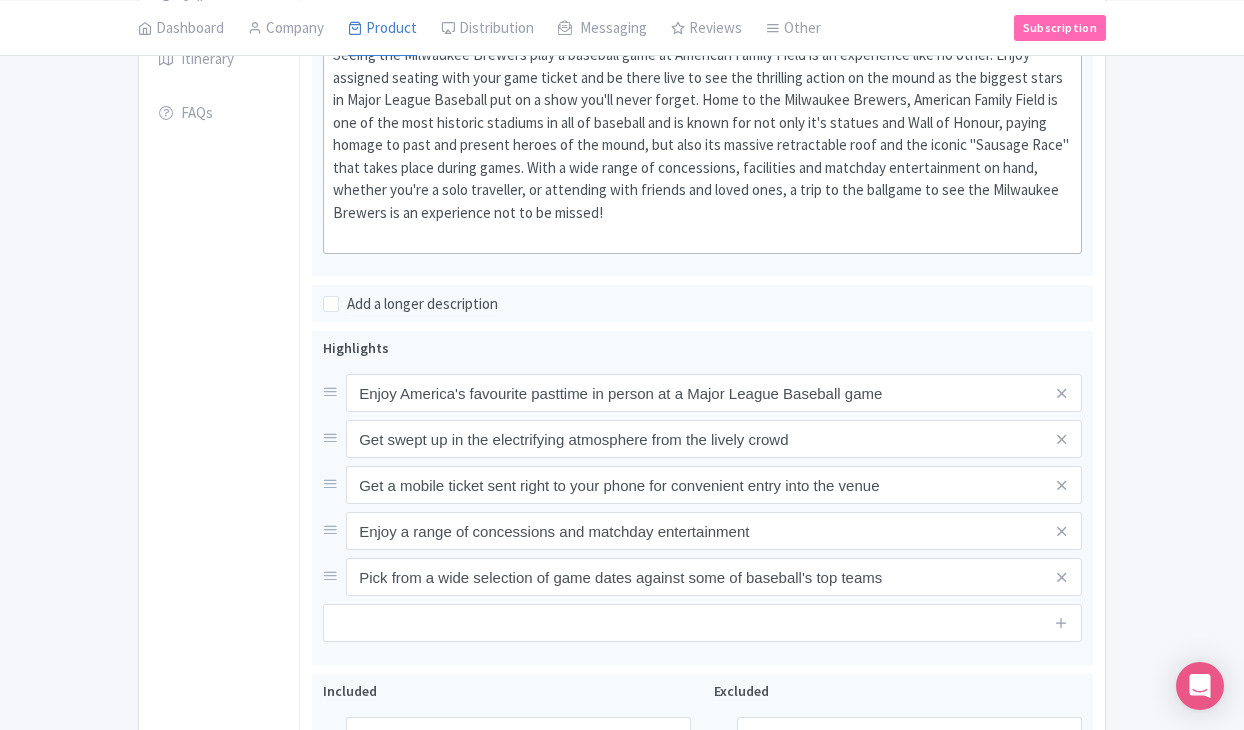 scroll, scrollTop: 867, scrollLeft: 0, axis: vertical 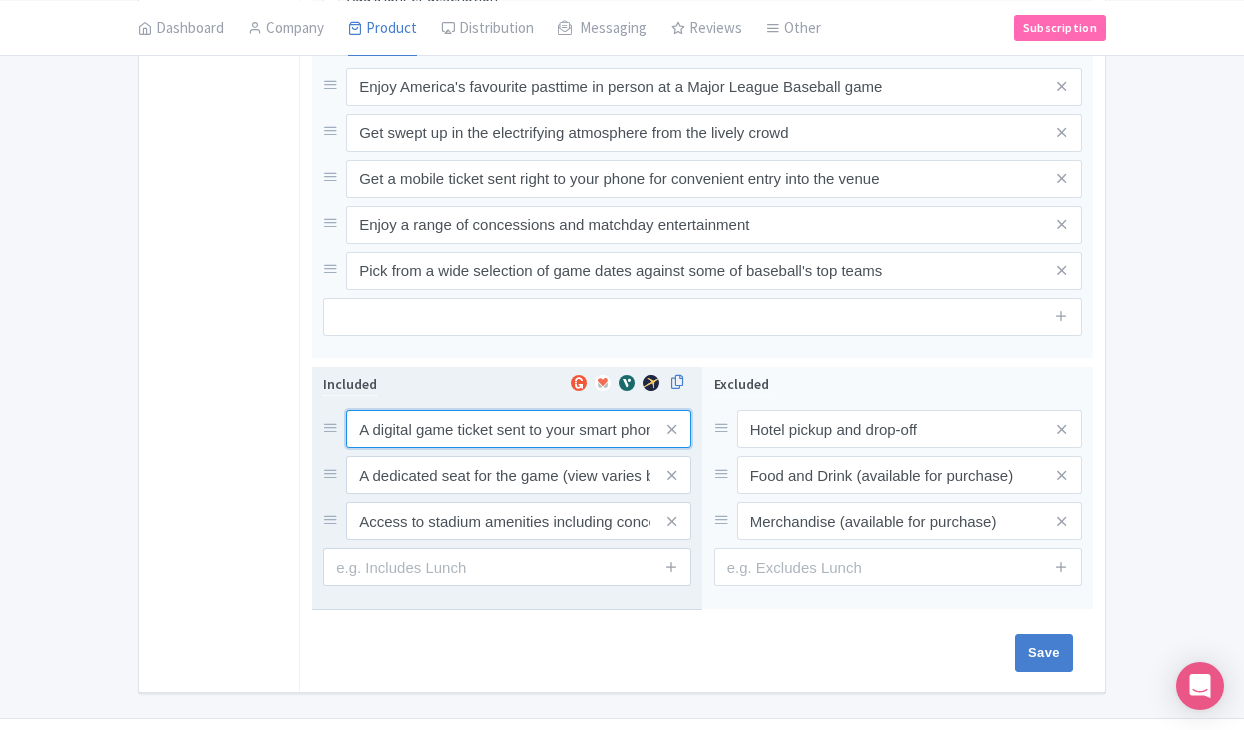 click on "A digital game ticket sent to your smart phone A dedicated seat for the game (view varies by seat category) Access to stadium amenities including concessions and matchday activations" at bounding box center [507, 475] 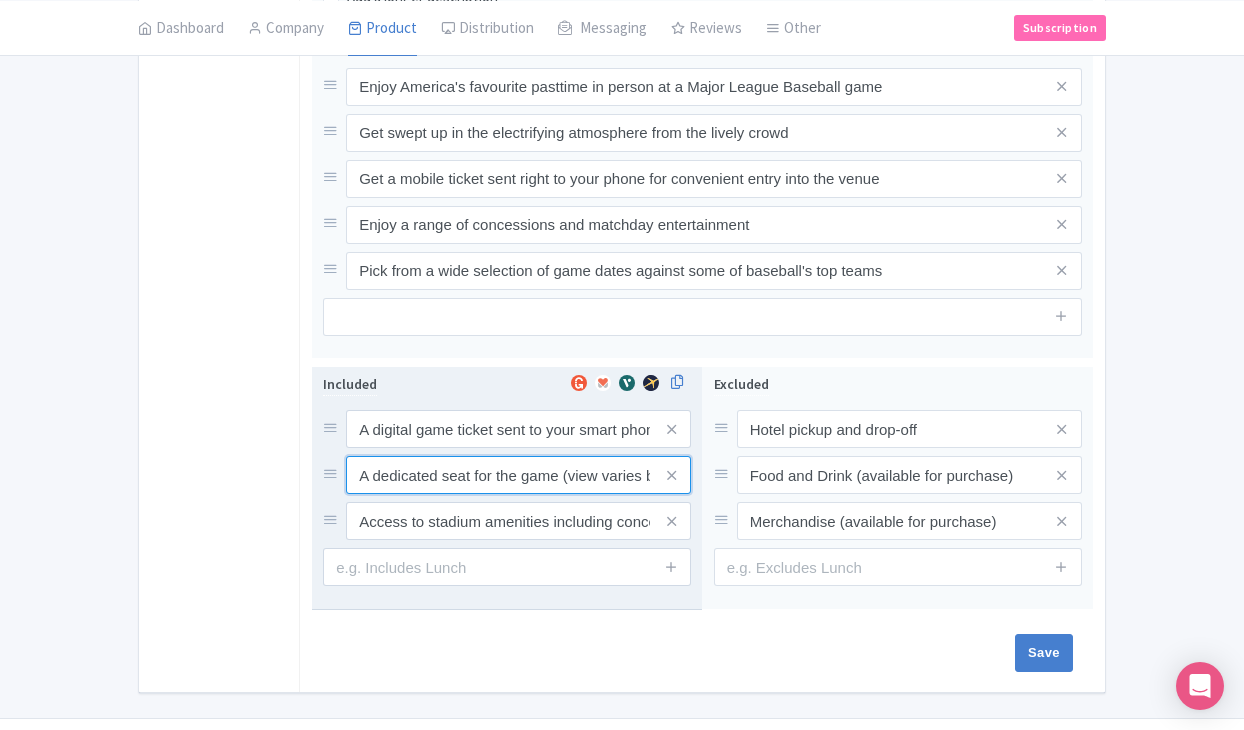 click on "A dedicated seat for the game (view varies by seat category)" at bounding box center (518, 429) 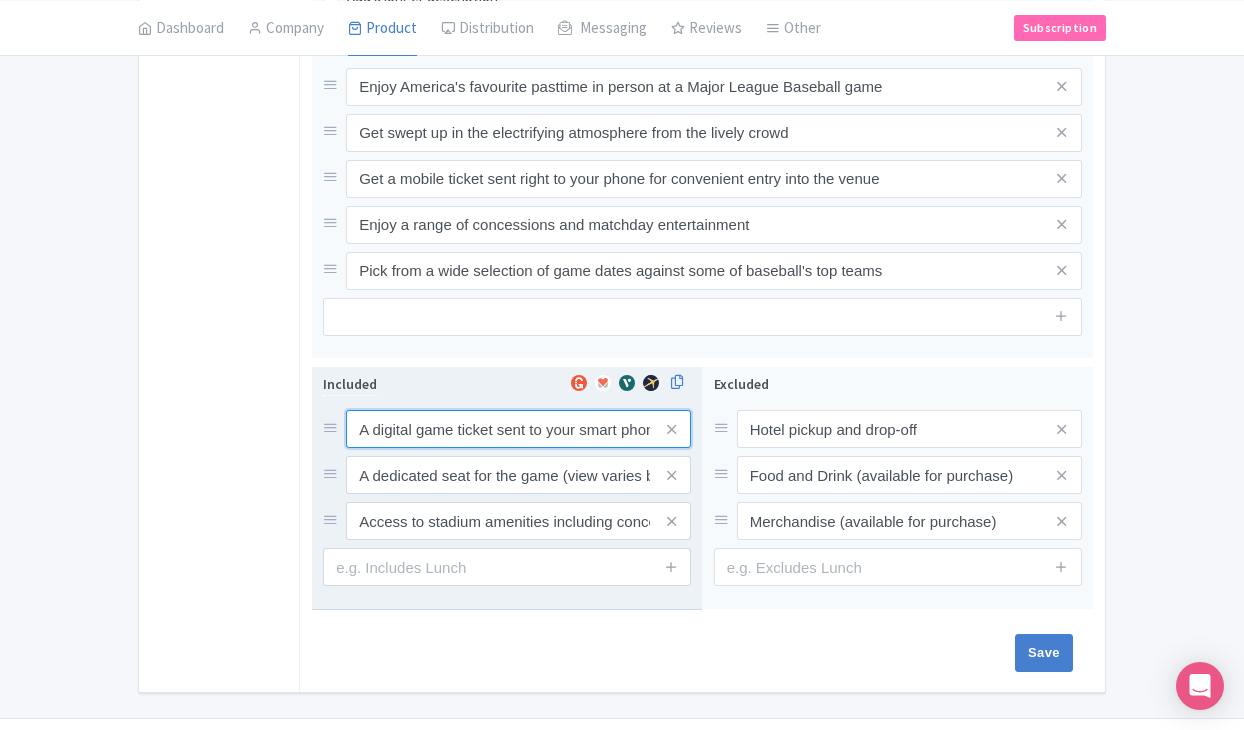 click on "A digital game ticket sent to your smart phone" at bounding box center (518, 429) 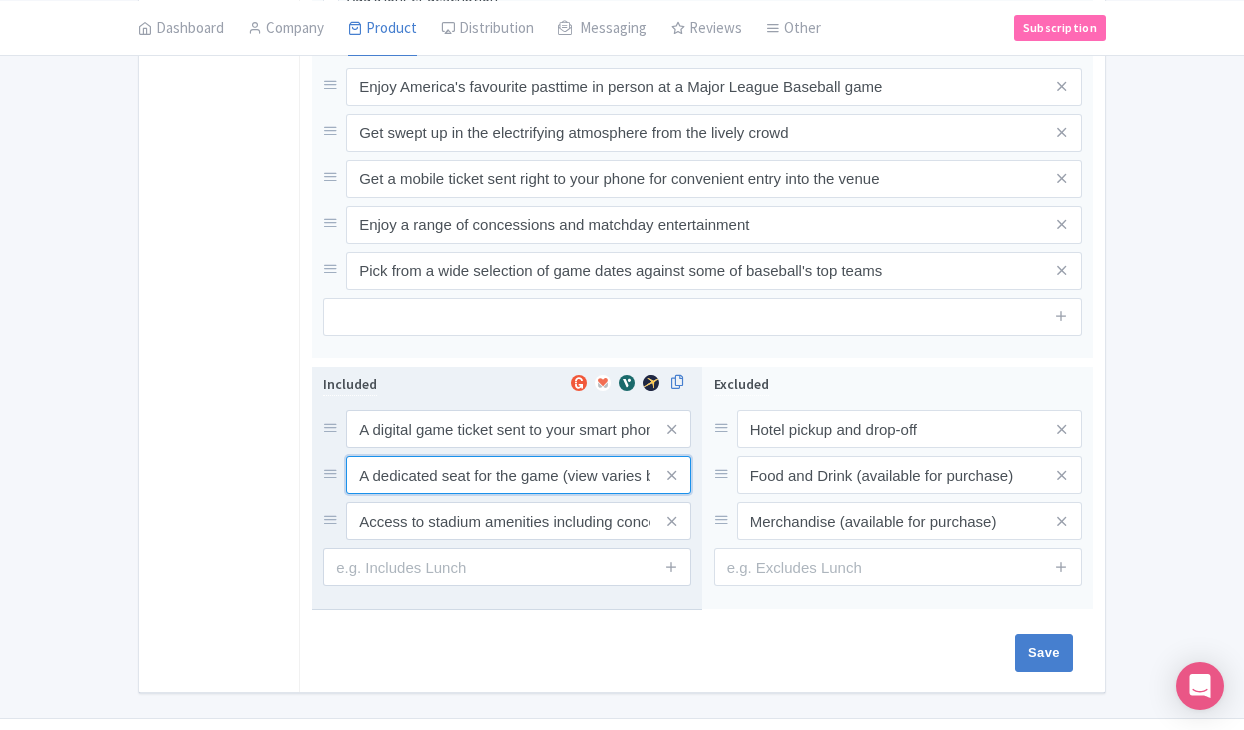 click on "A dedicated seat for the game (view varies by seat category)" at bounding box center [518, 429] 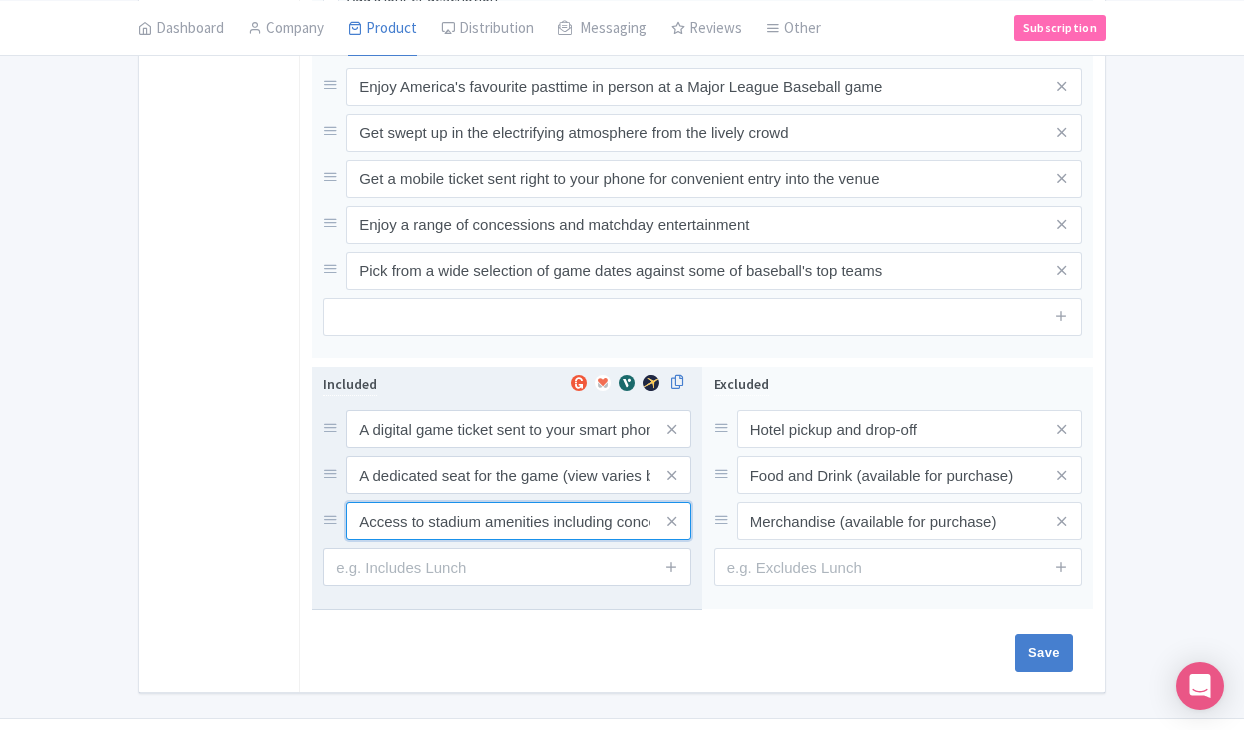 click on "Access to stadium amenities including concessions and matchday activations" at bounding box center [518, 429] 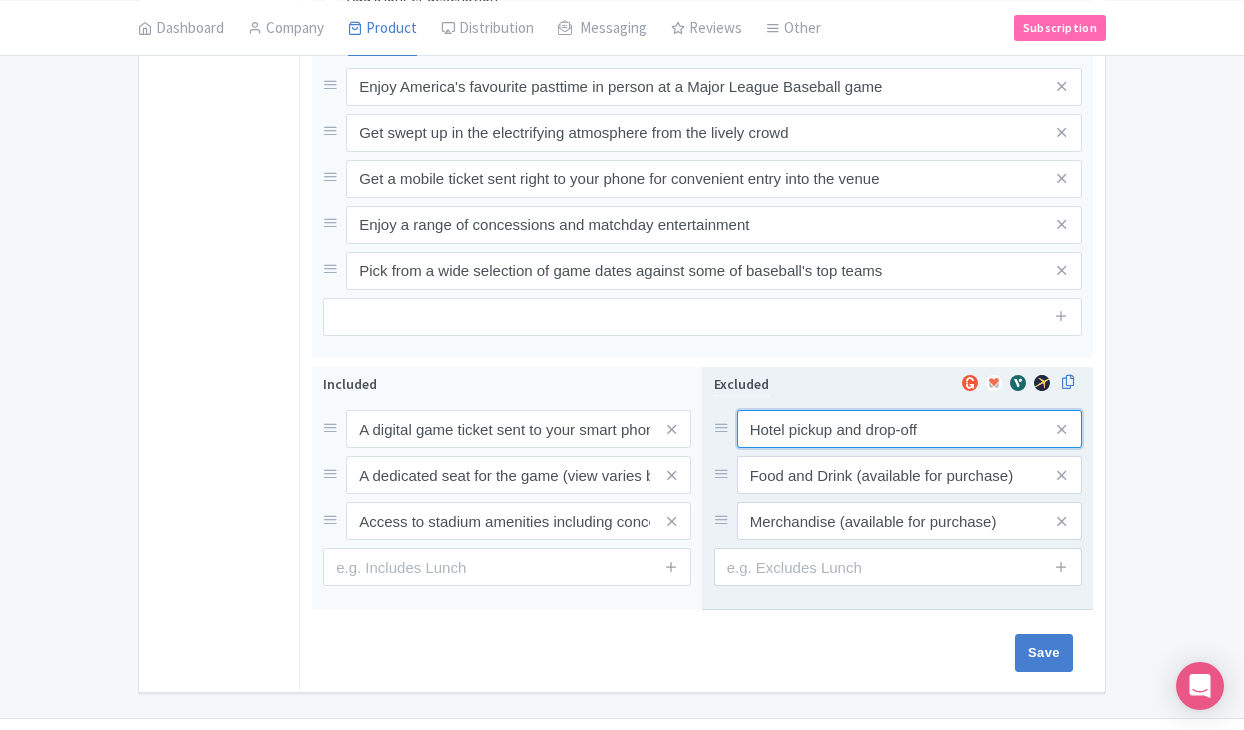 click on "Hotel pickup and drop-off" at bounding box center [909, 429] 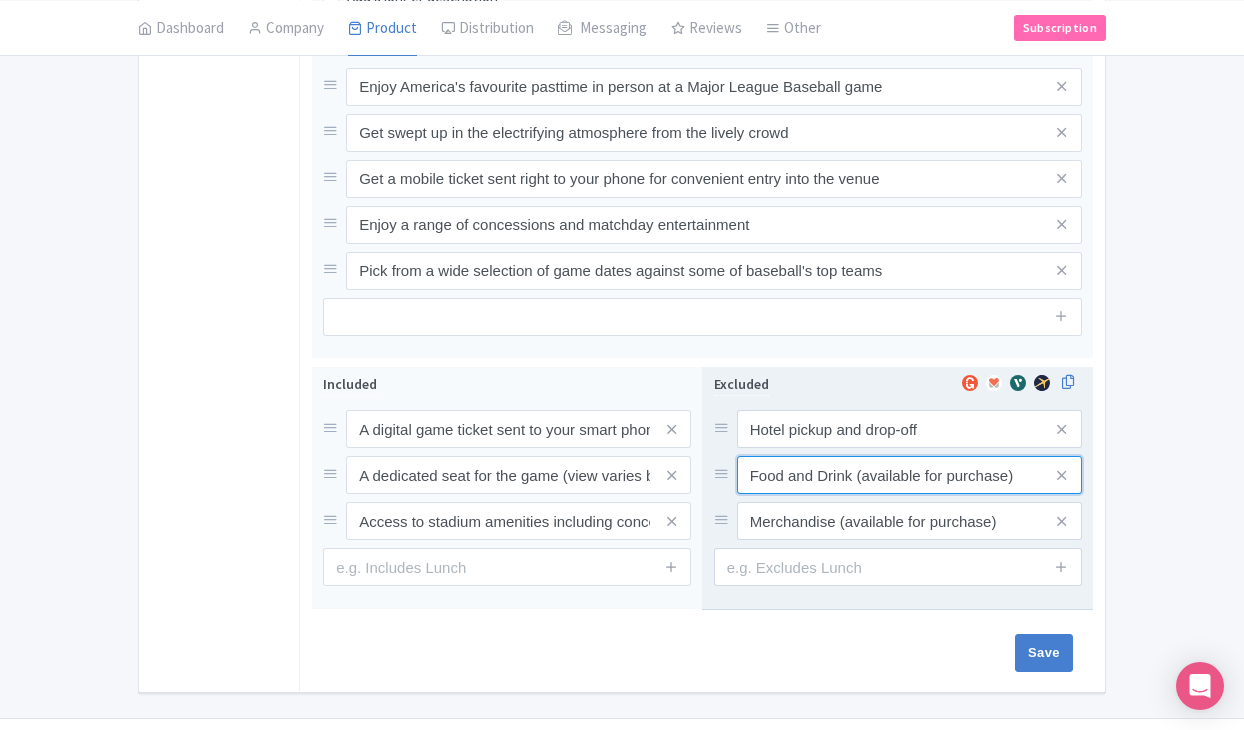 click on "Food and Drink (available for purchase)" at bounding box center [909, 429] 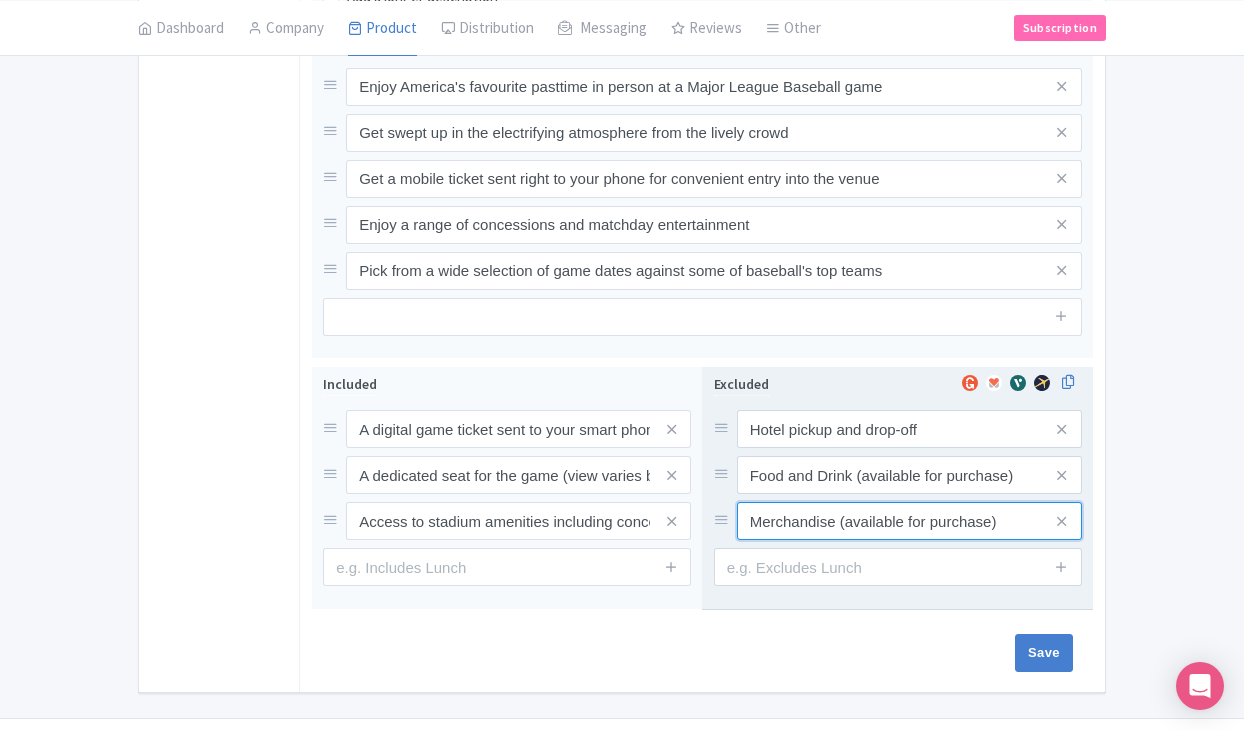 click on "Merchandise (available for purchase)" at bounding box center [909, 429] 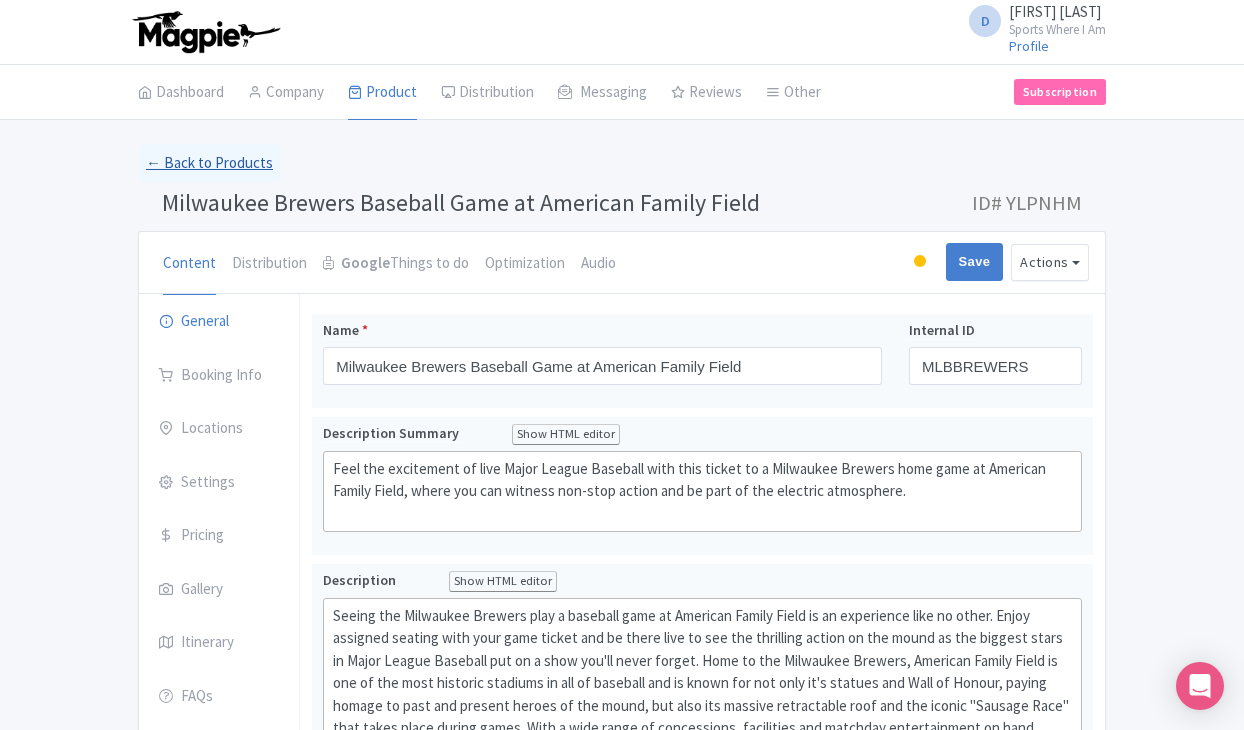 scroll, scrollTop: 0, scrollLeft: 0, axis: both 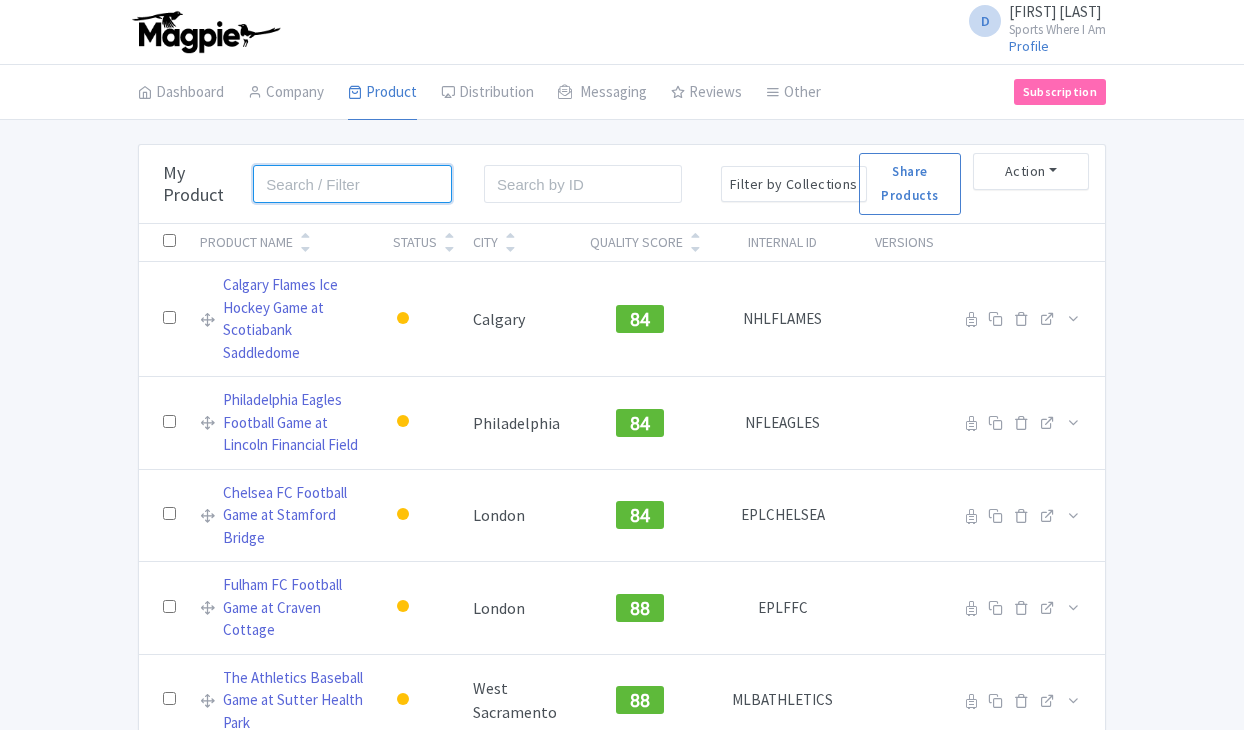 click at bounding box center (352, 184) 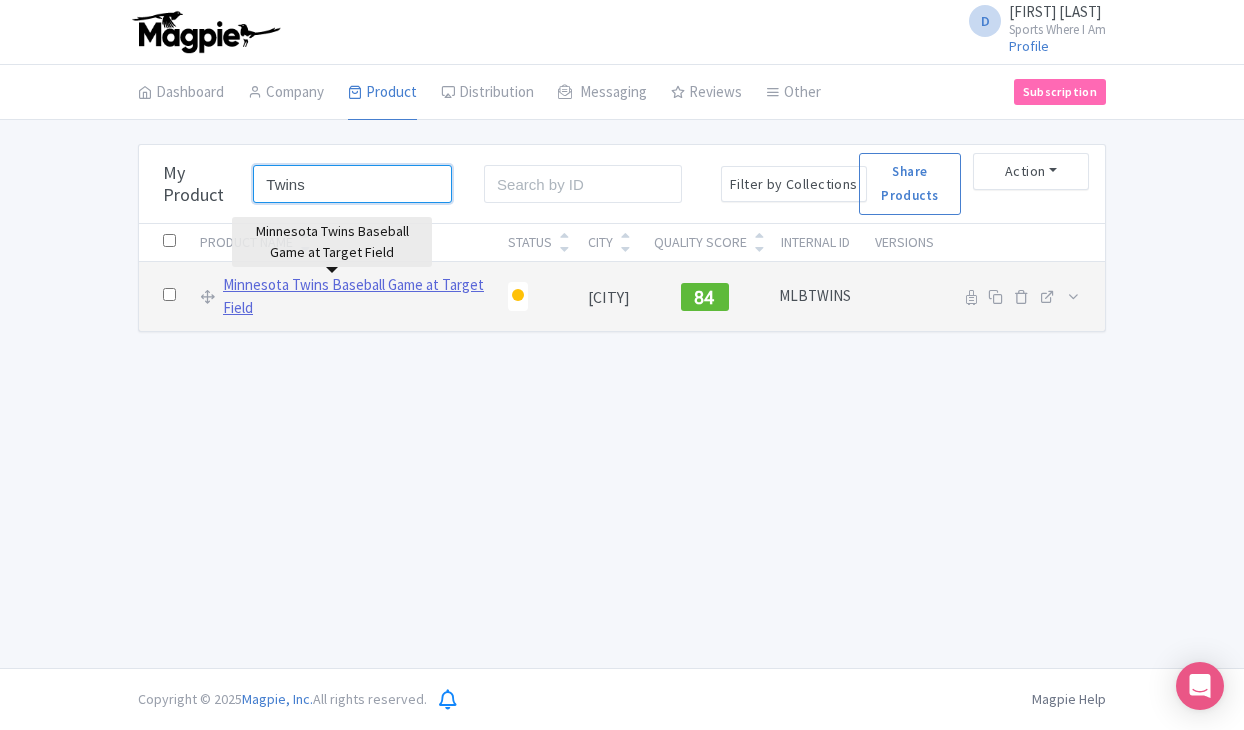 type on "Twins" 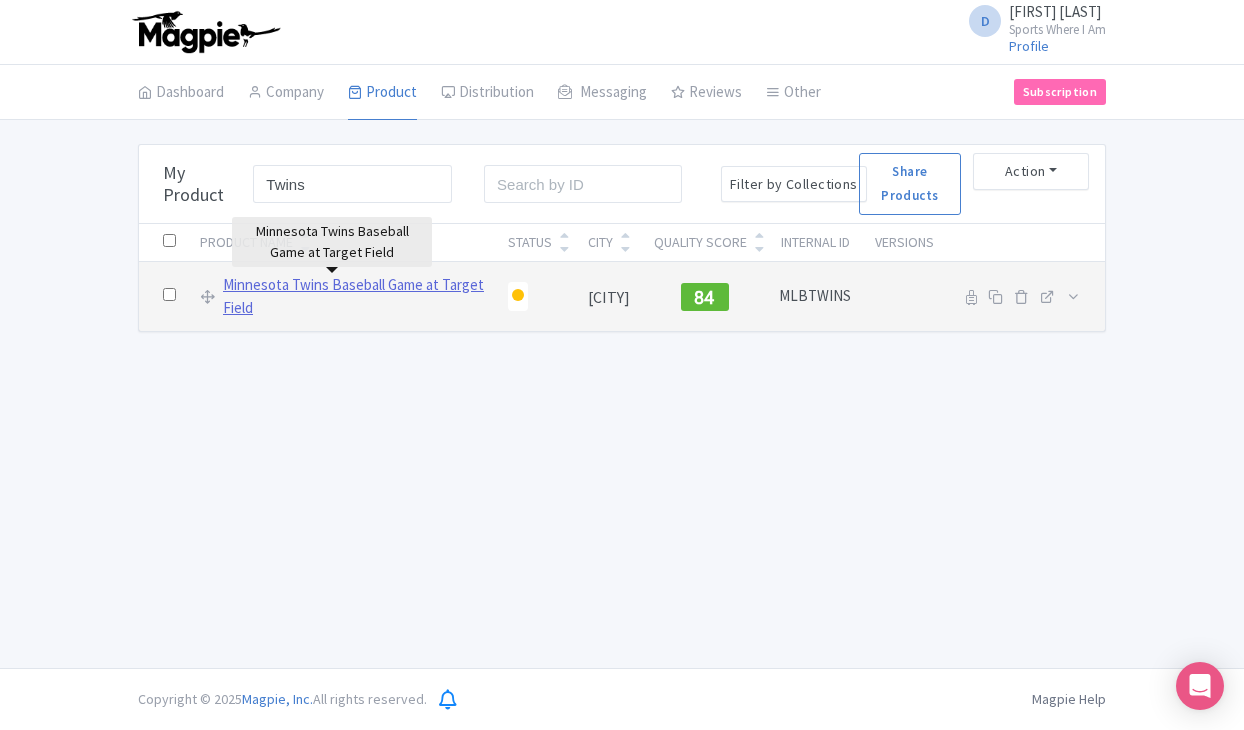 click on "Minnesota Twins Baseball Game at Target Field" at bounding box center (353, 296) 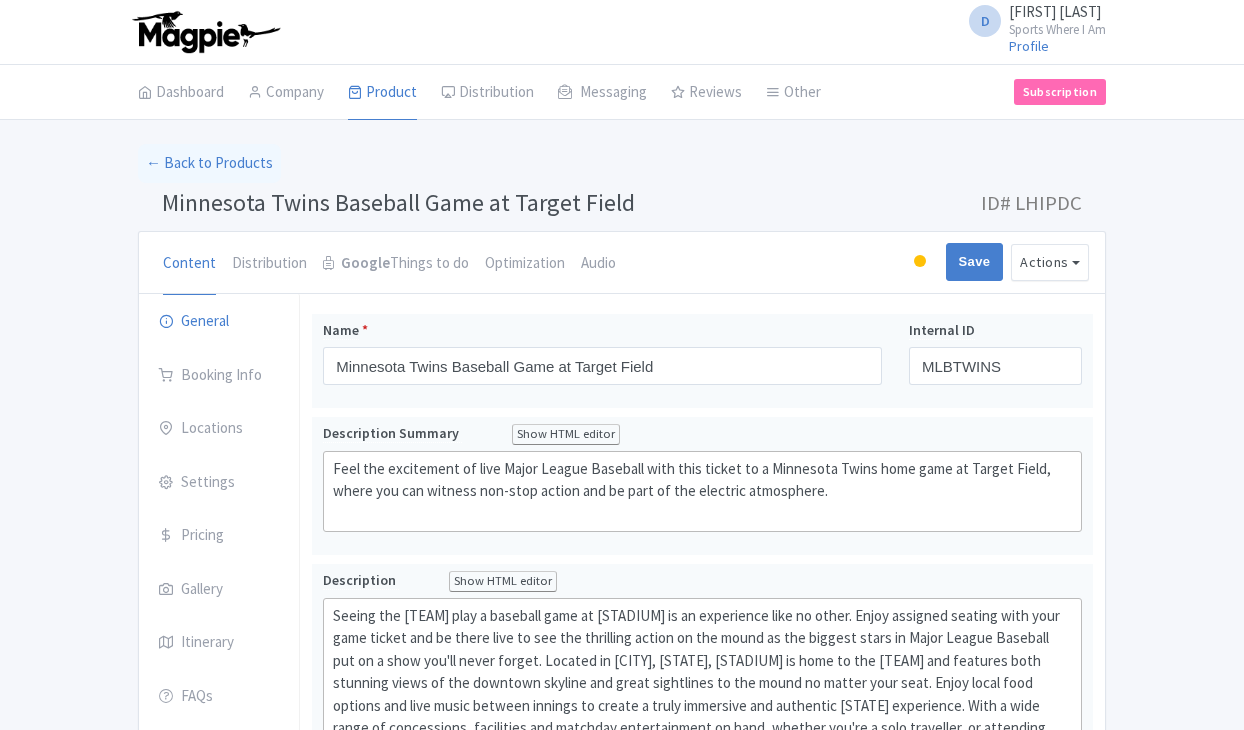 scroll, scrollTop: 0, scrollLeft: 0, axis: both 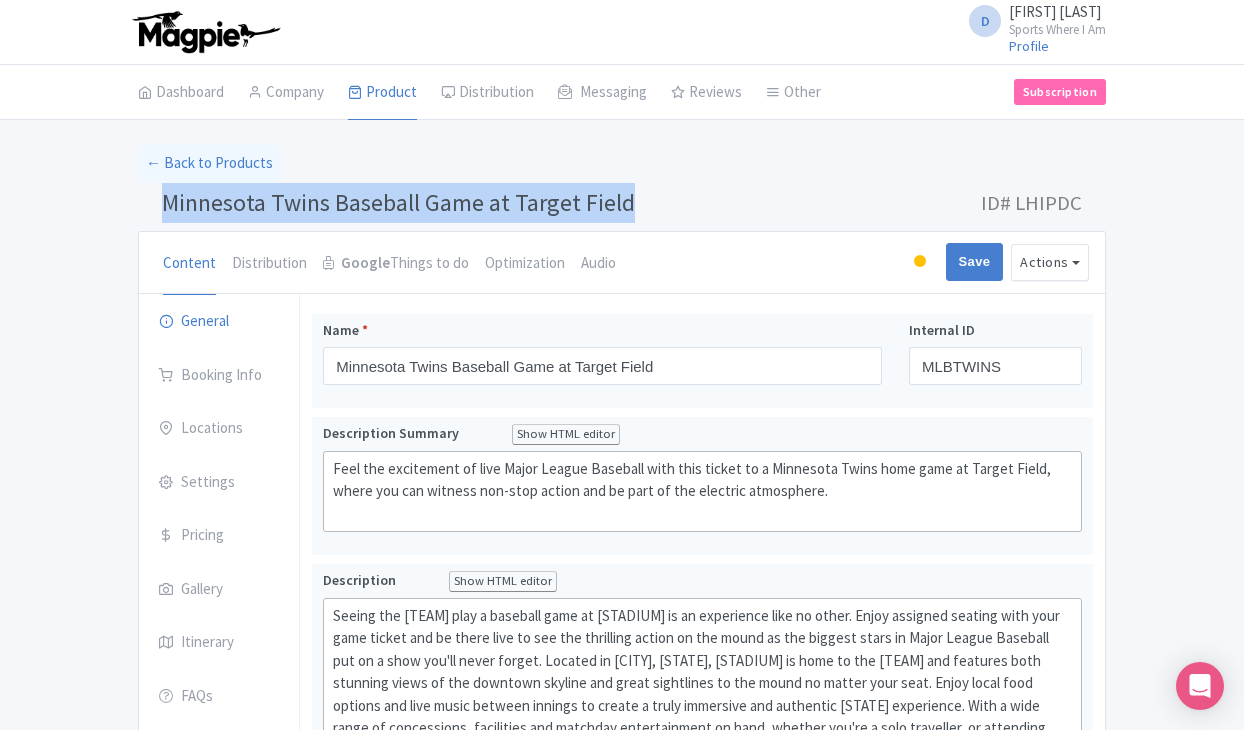 drag, startPoint x: 635, startPoint y: 201, endPoint x: 163, endPoint y: 211, distance: 472.10593 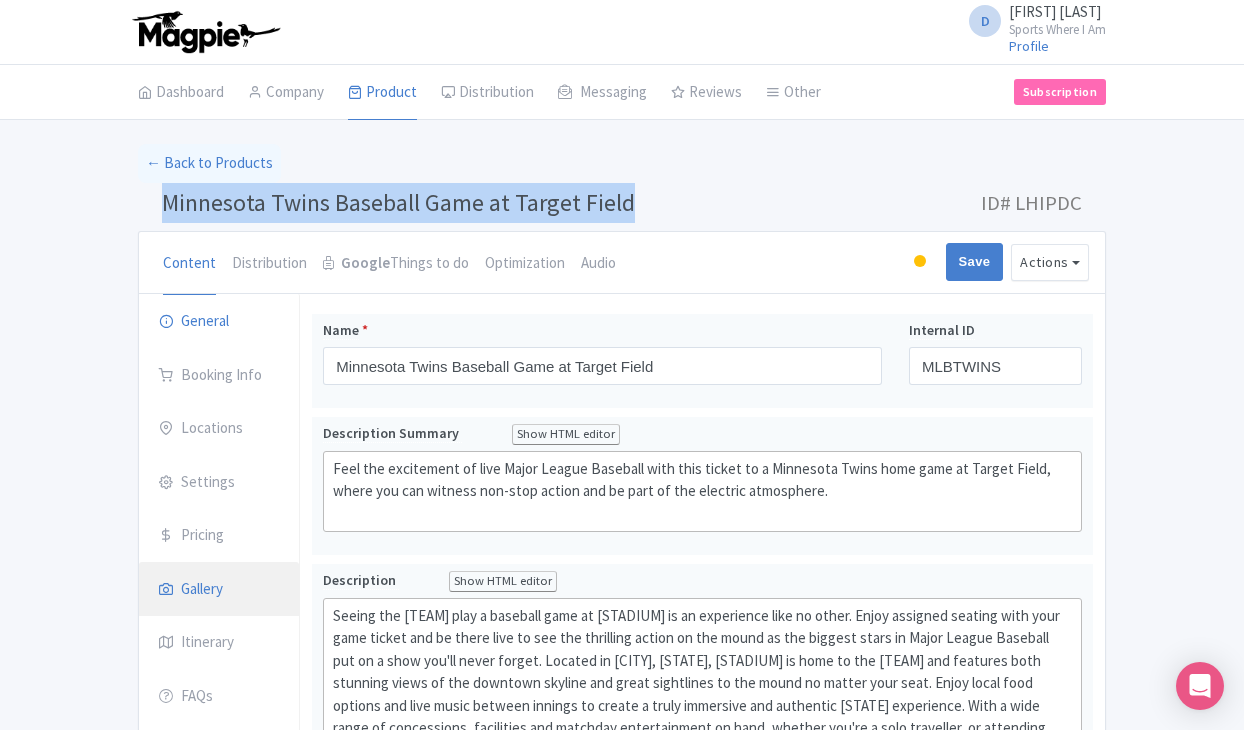 click on "Gallery" at bounding box center (219, 590) 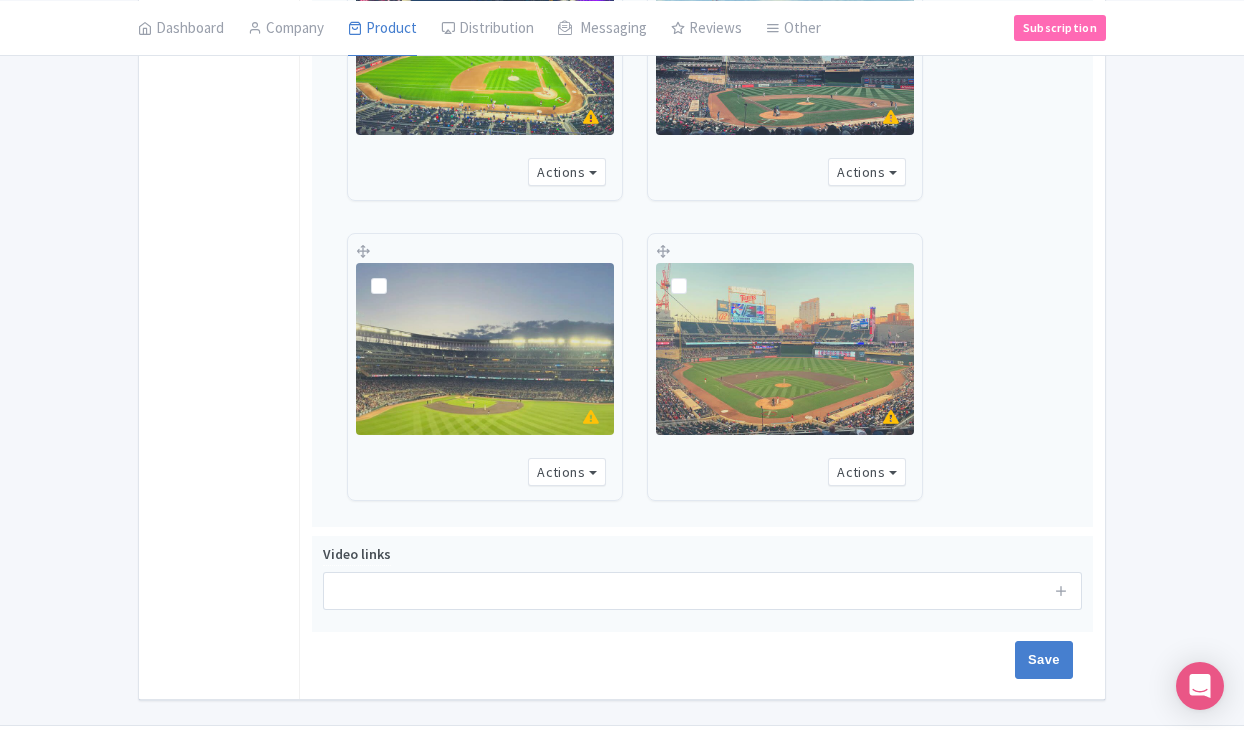 scroll, scrollTop: 1680, scrollLeft: 0, axis: vertical 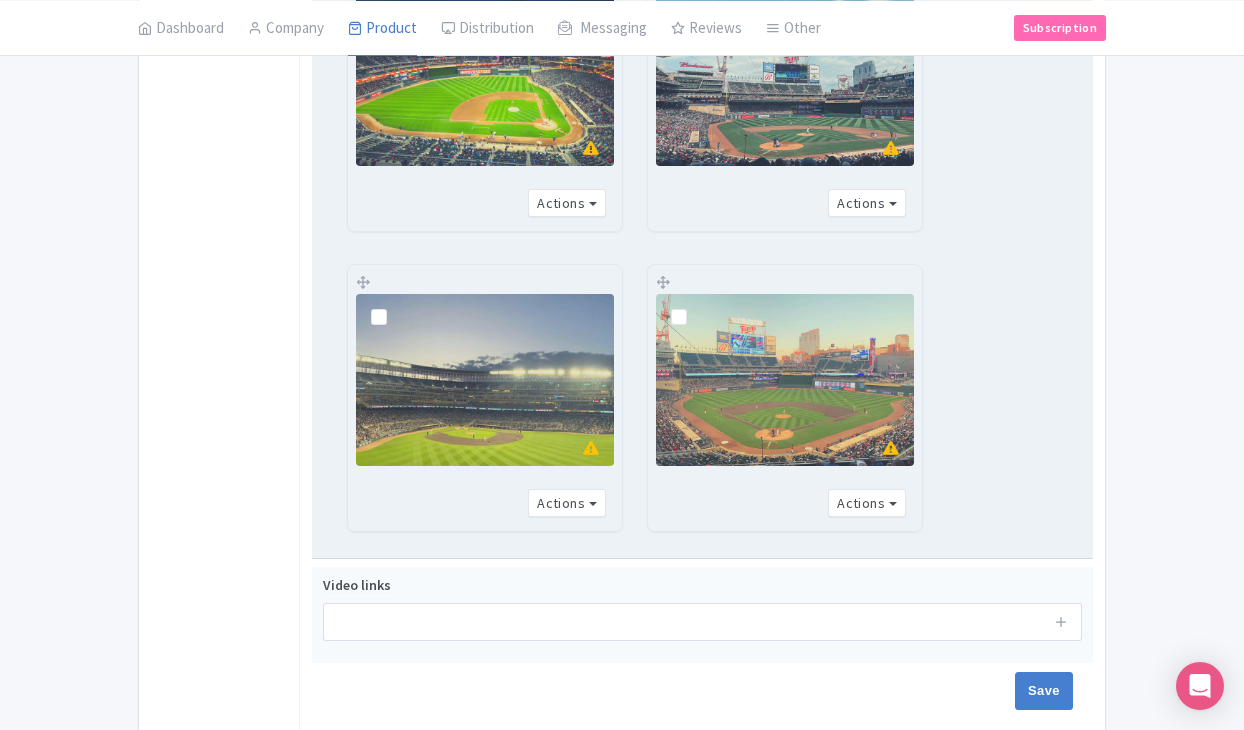 click at bounding box center [395, 306] 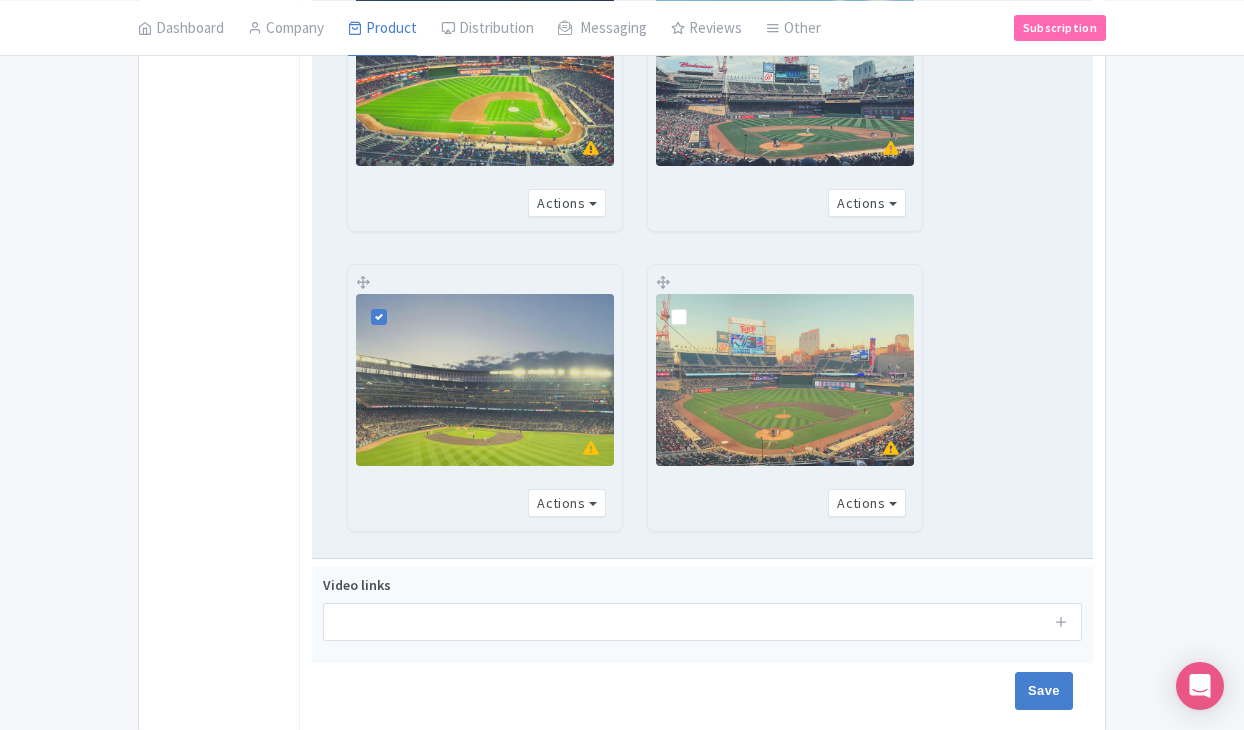 click at bounding box center [695, 306] 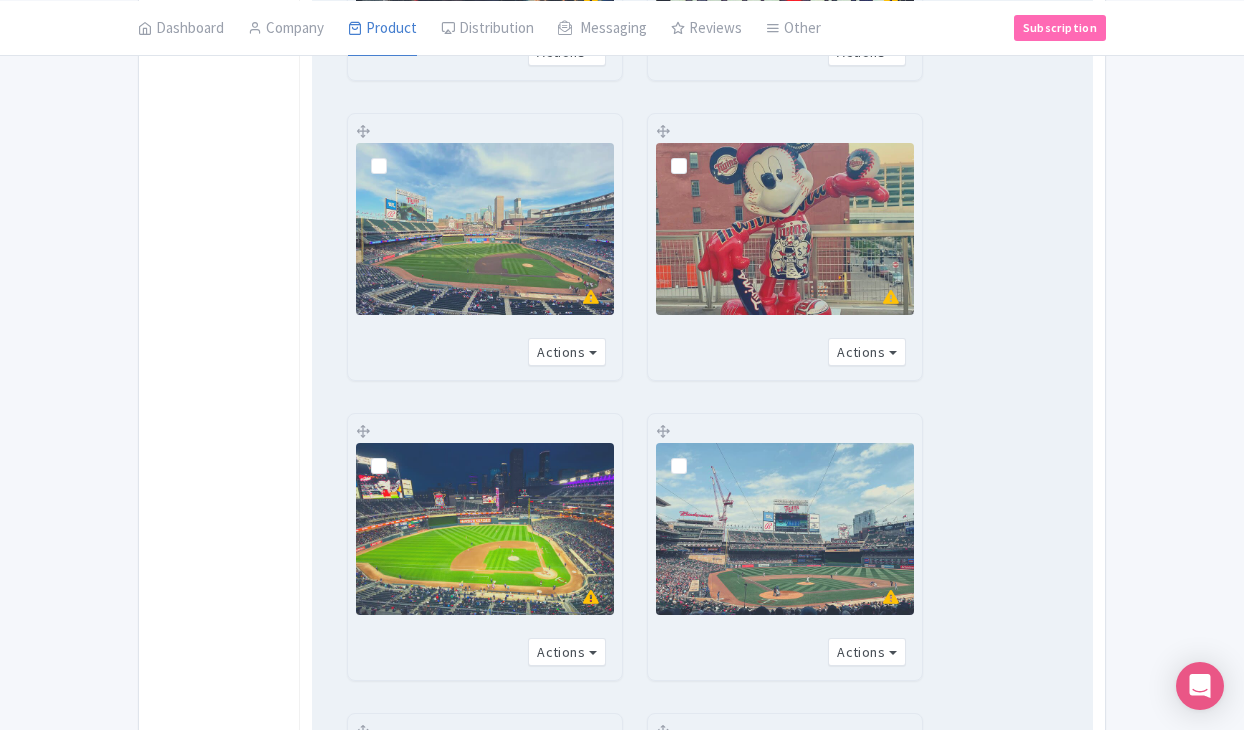scroll, scrollTop: 1230, scrollLeft: 0, axis: vertical 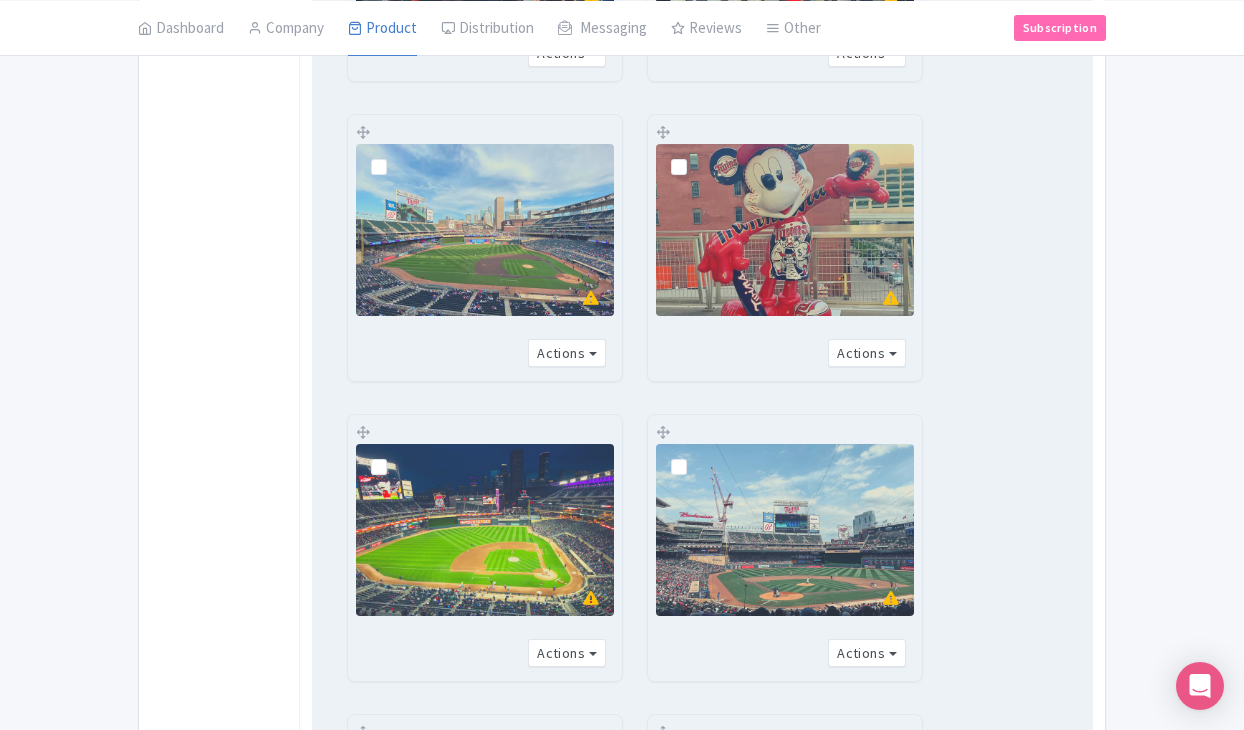 click at bounding box center [695, 456] 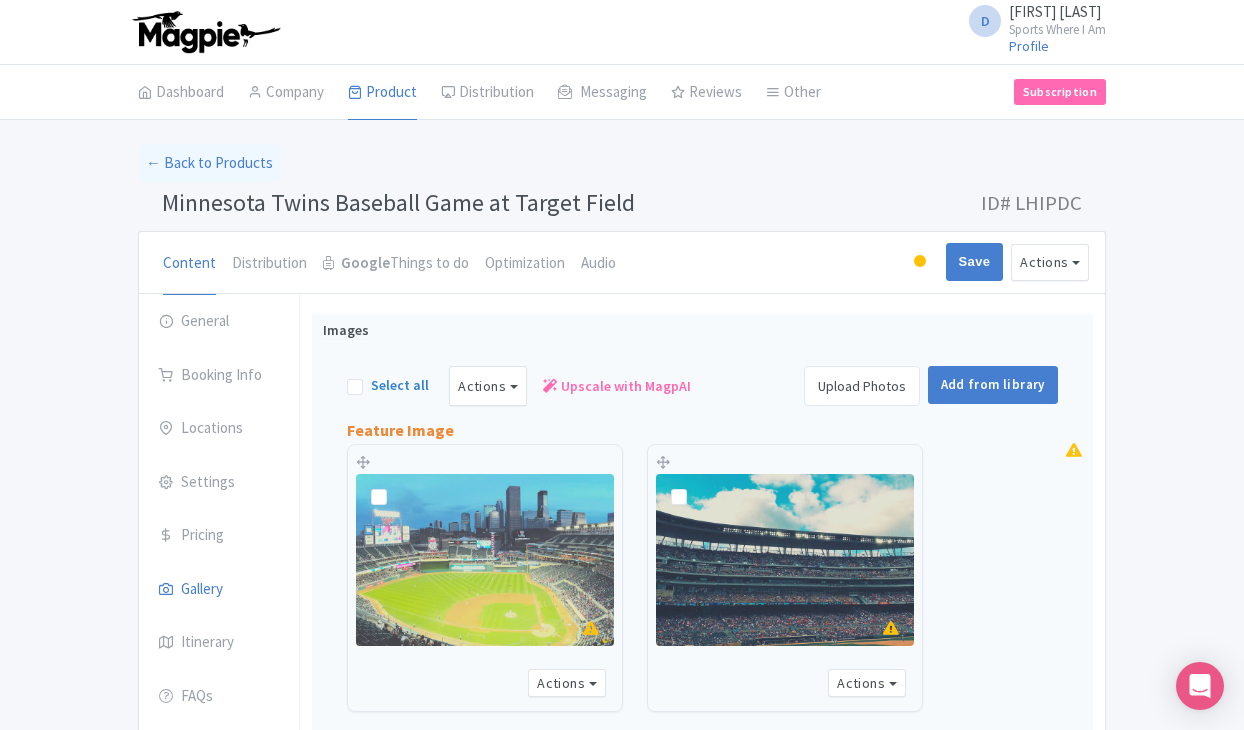scroll, scrollTop: 0, scrollLeft: 0, axis: both 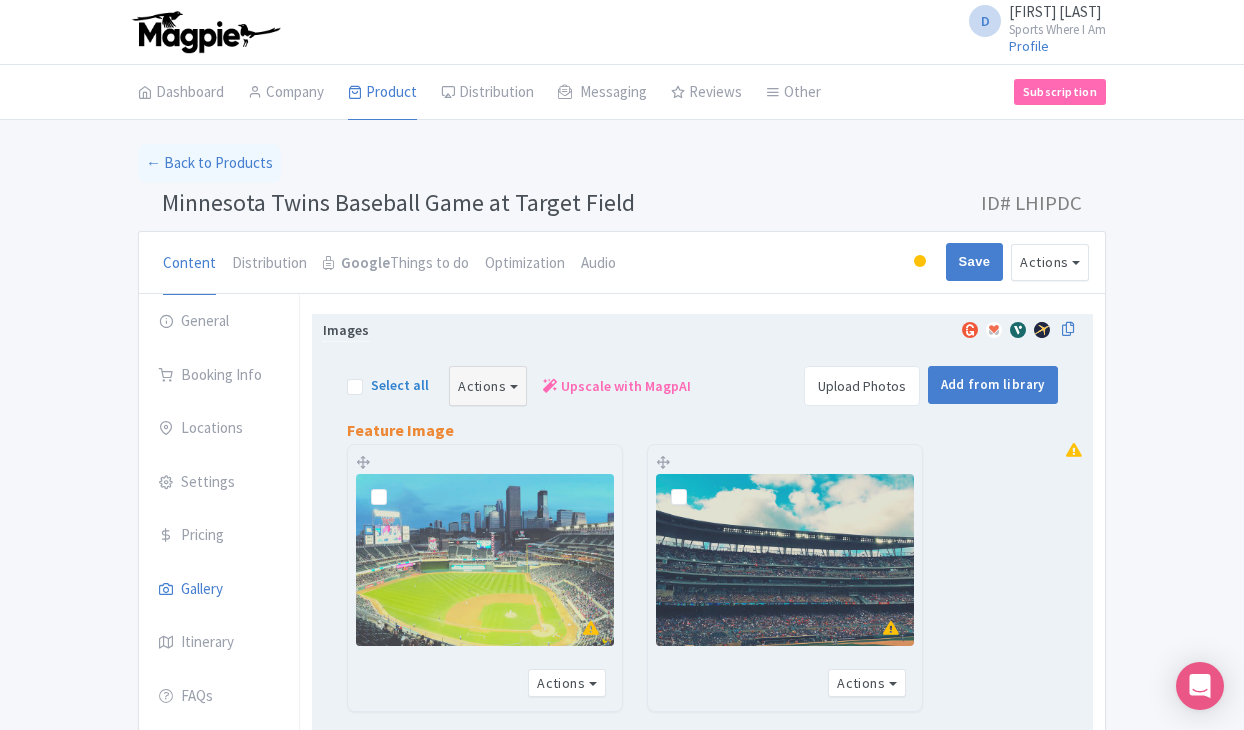 click on "Actions" at bounding box center (488, 386) 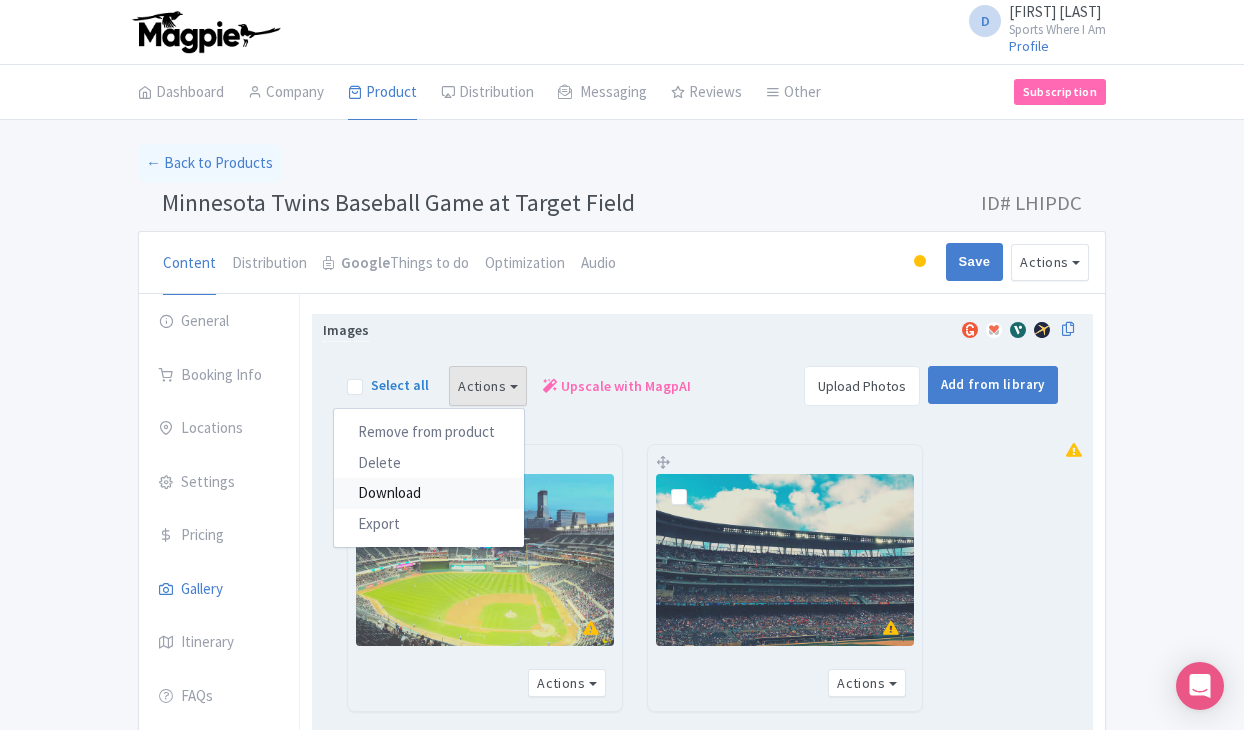 click on "Download" at bounding box center (429, 493) 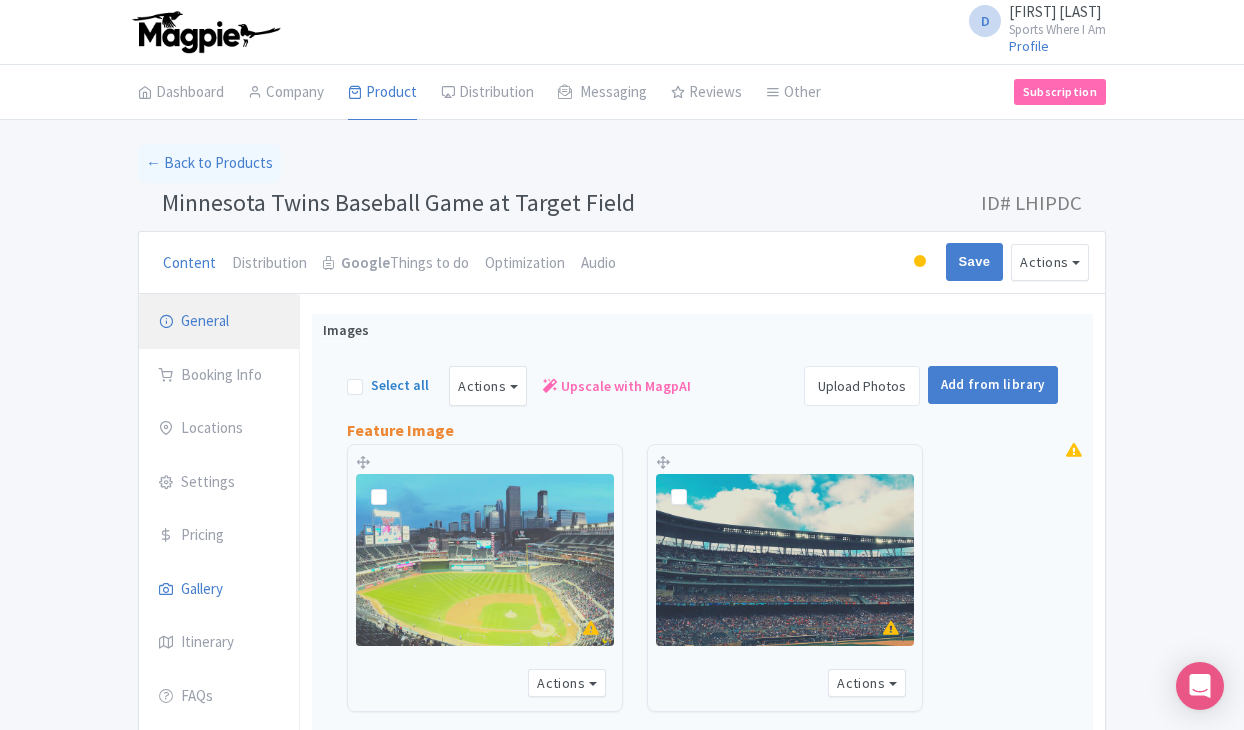 click on "General" at bounding box center (219, 322) 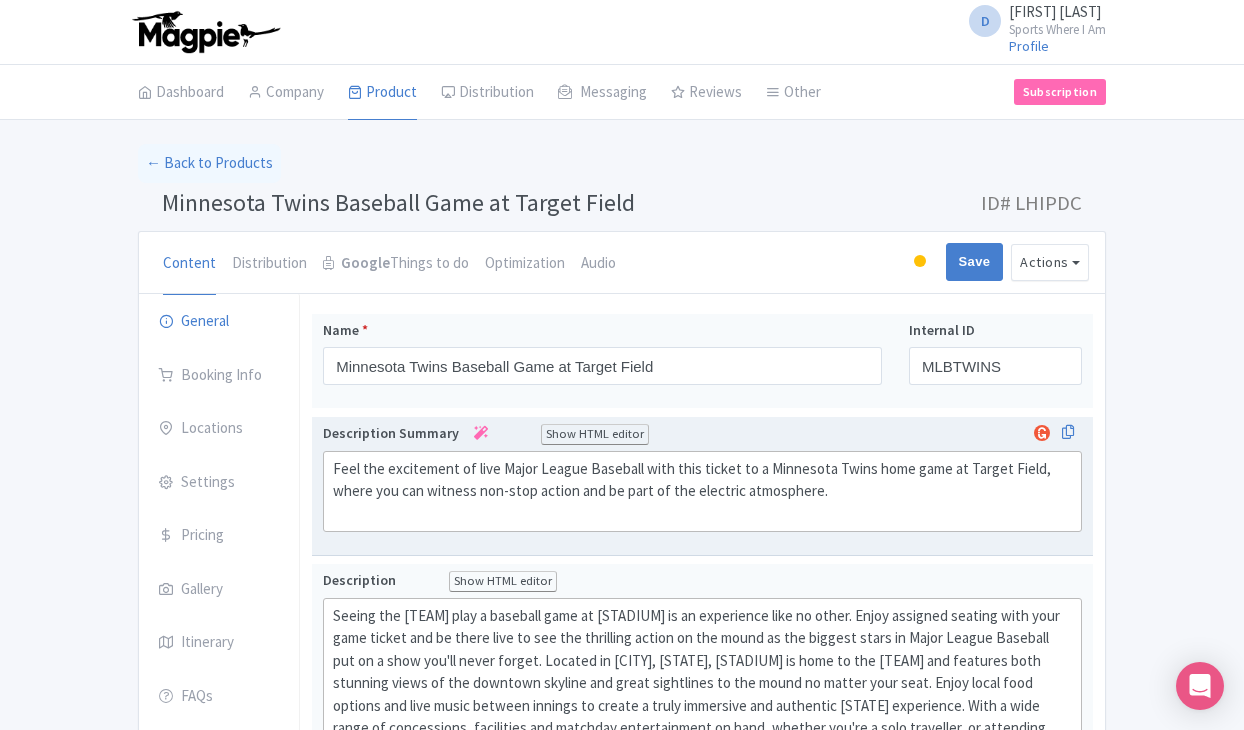 click on "Feel the excitement of live Major League Baseball with this ticket to a Minnesota Twins home game at Target Field, where you can witness non-stop action and be part of the electric atmosphere." 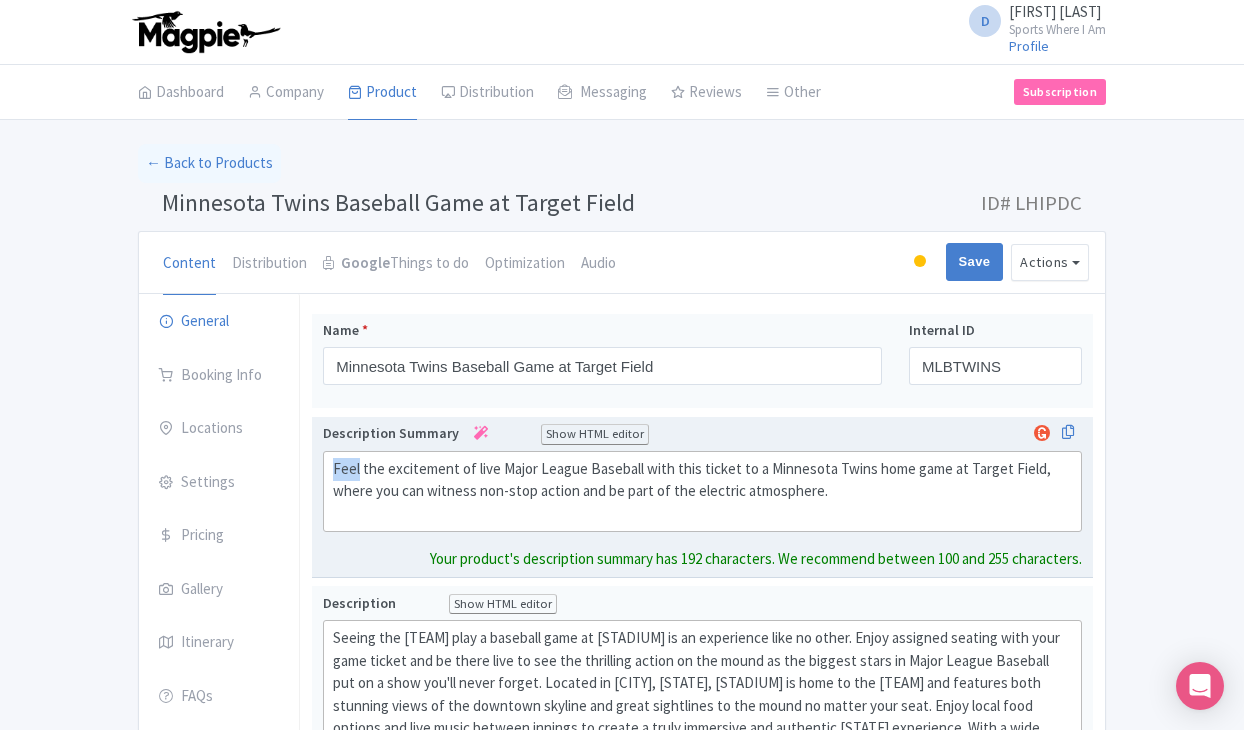 click on "Feel the excitement of live Major League Baseball with this ticket to a Minnesota Twins home game at Target Field, where you can witness non-stop action and be part of the electric atmosphere." 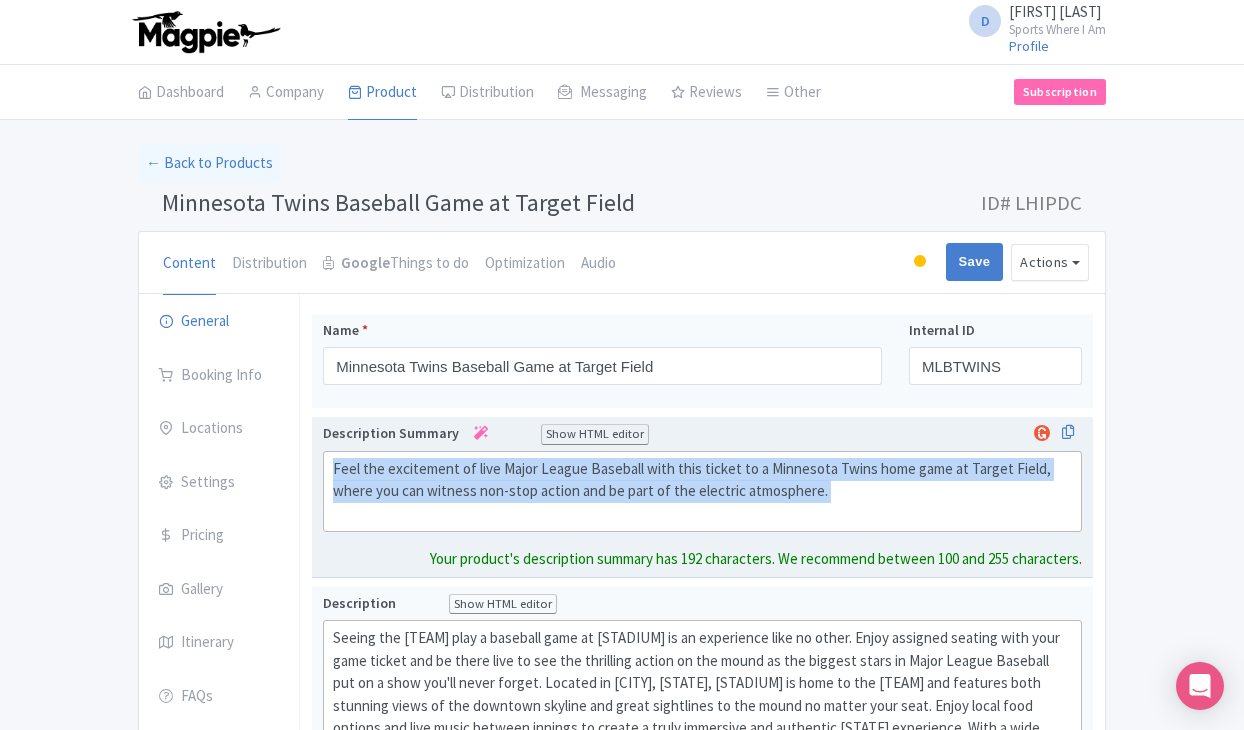 click on "Feel the excitement of live Major League Baseball with this ticket to a Minnesota Twins home game at Target Field, where you can witness non-stop action and be part of the electric atmosphere." 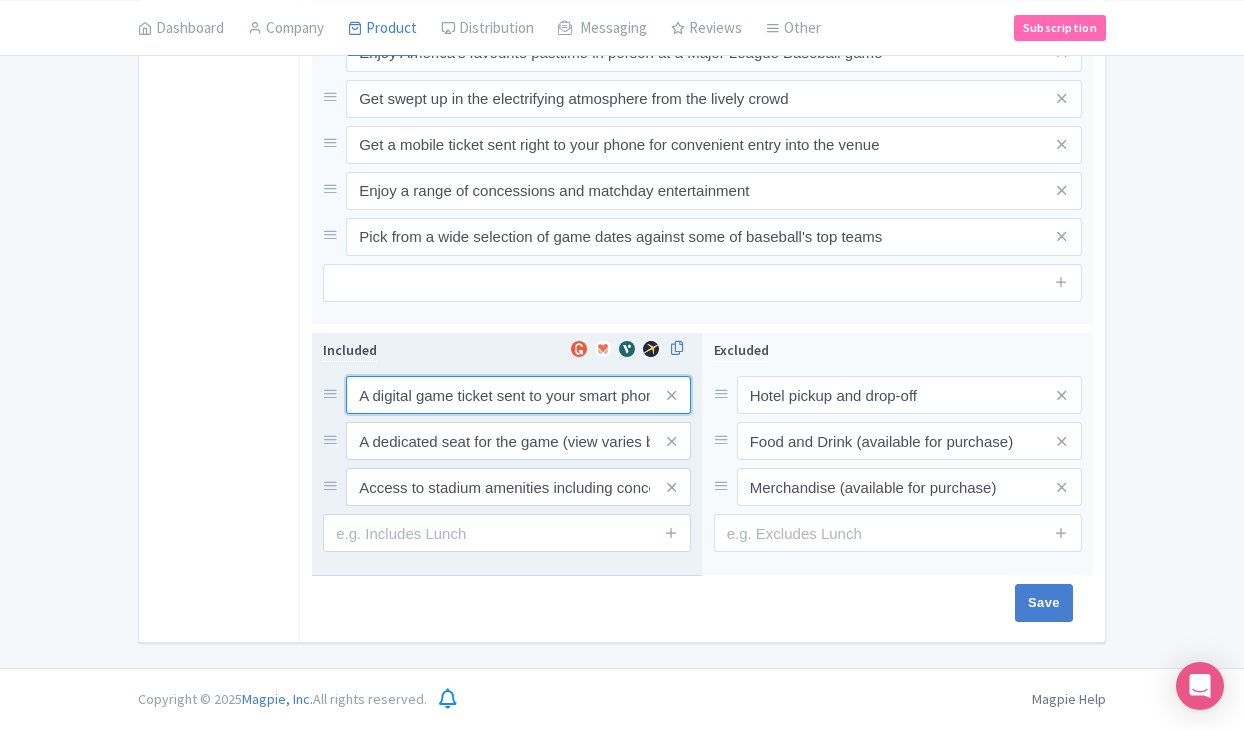 click on "A digital game ticket sent to your smart phone" at bounding box center [518, 395] 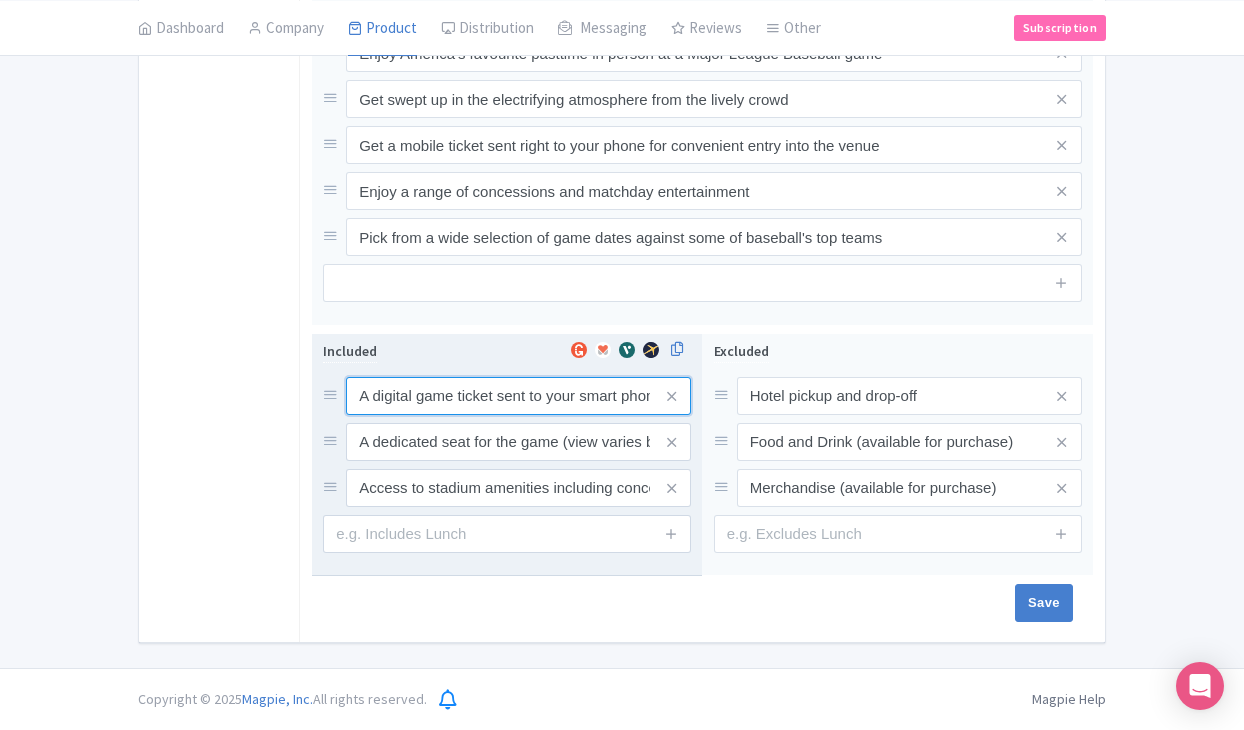 click on "A digital game ticket sent to your smart phone" at bounding box center [518, 396] 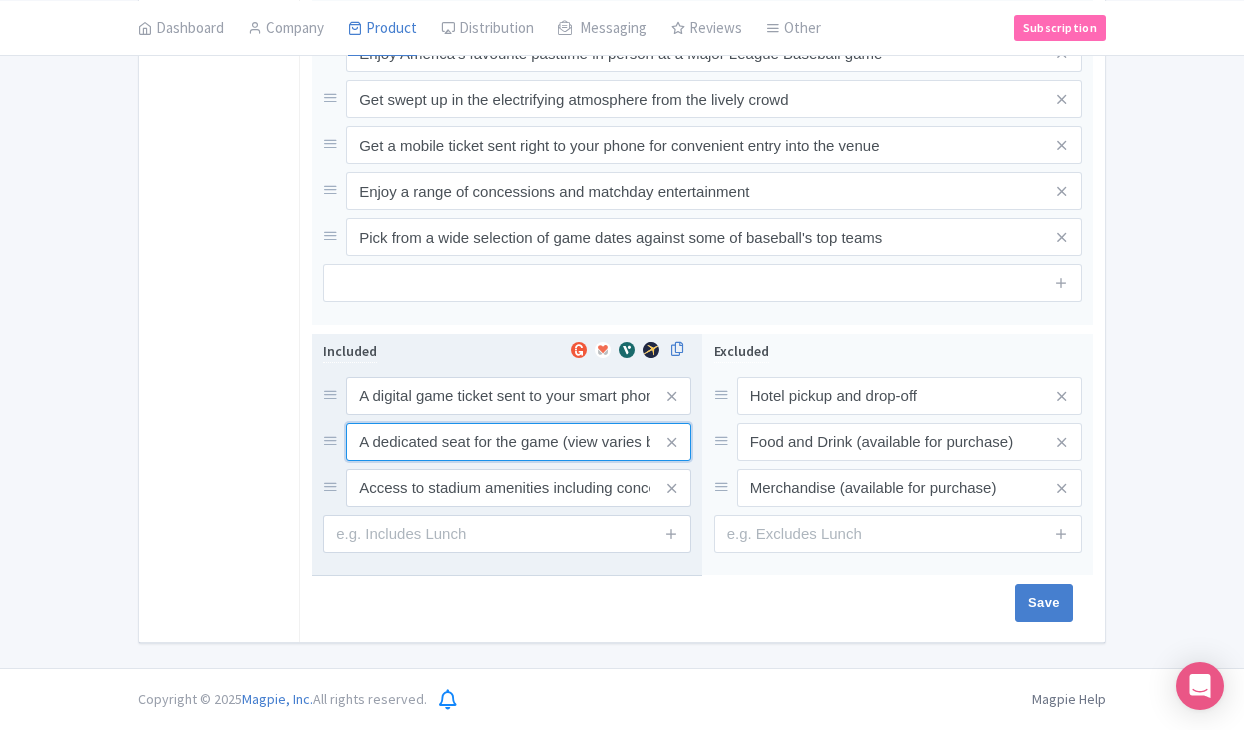 click on "A dedicated seat for the game (view varies by seat category)" at bounding box center (518, 396) 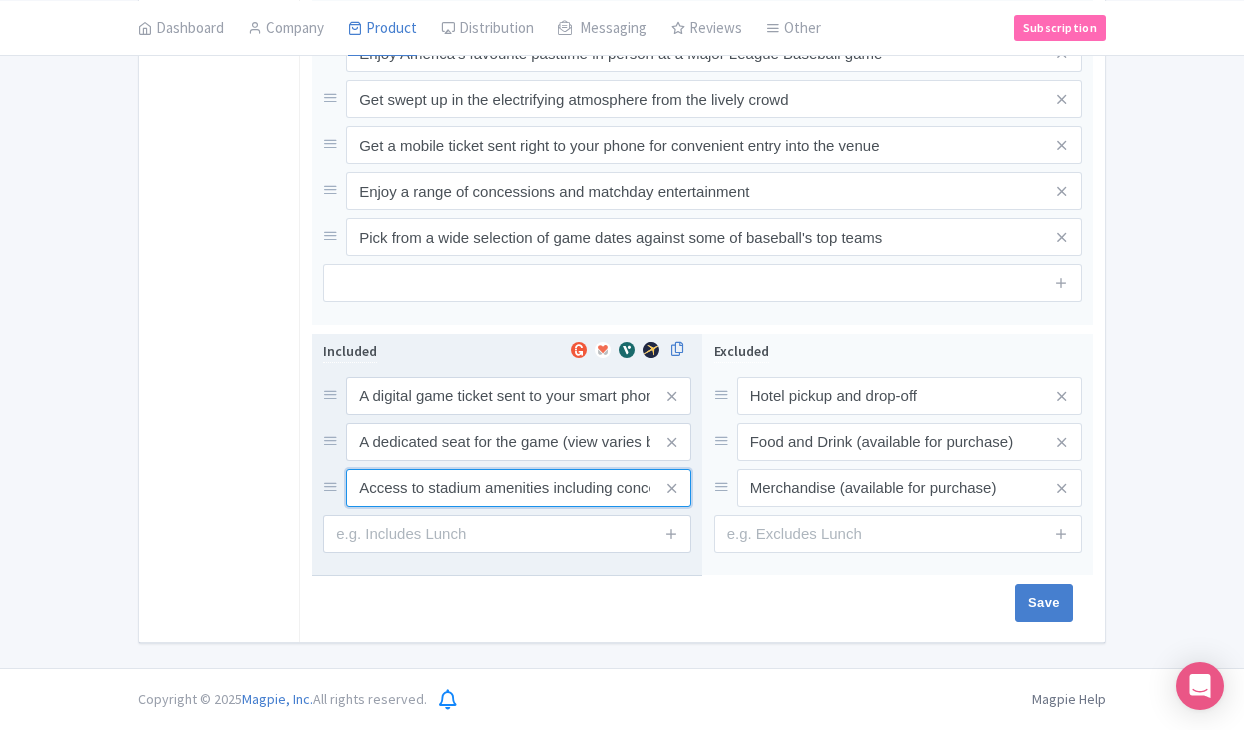 click on "Access to stadium amenities including concessions and matchday activations" at bounding box center (518, 396) 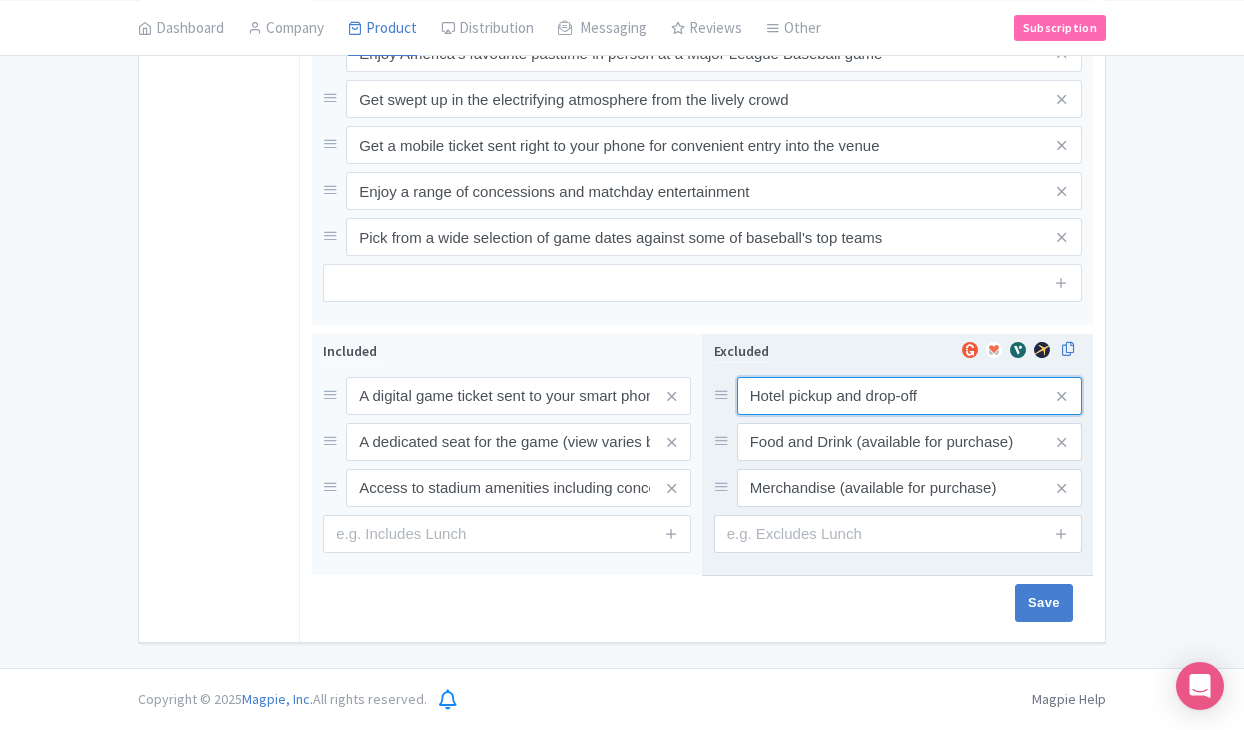 click on "Hotel pickup and drop-off" at bounding box center (909, 396) 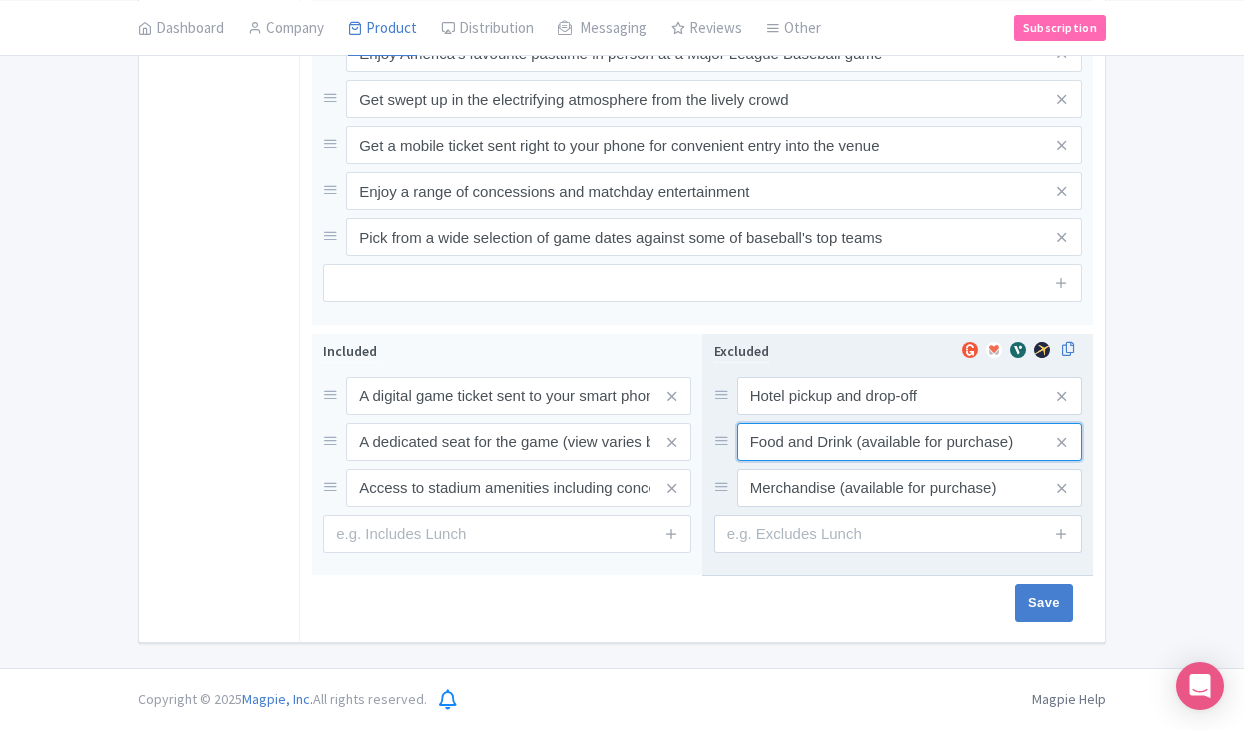 click on "Food and Drink (available for purchase)" at bounding box center (909, 396) 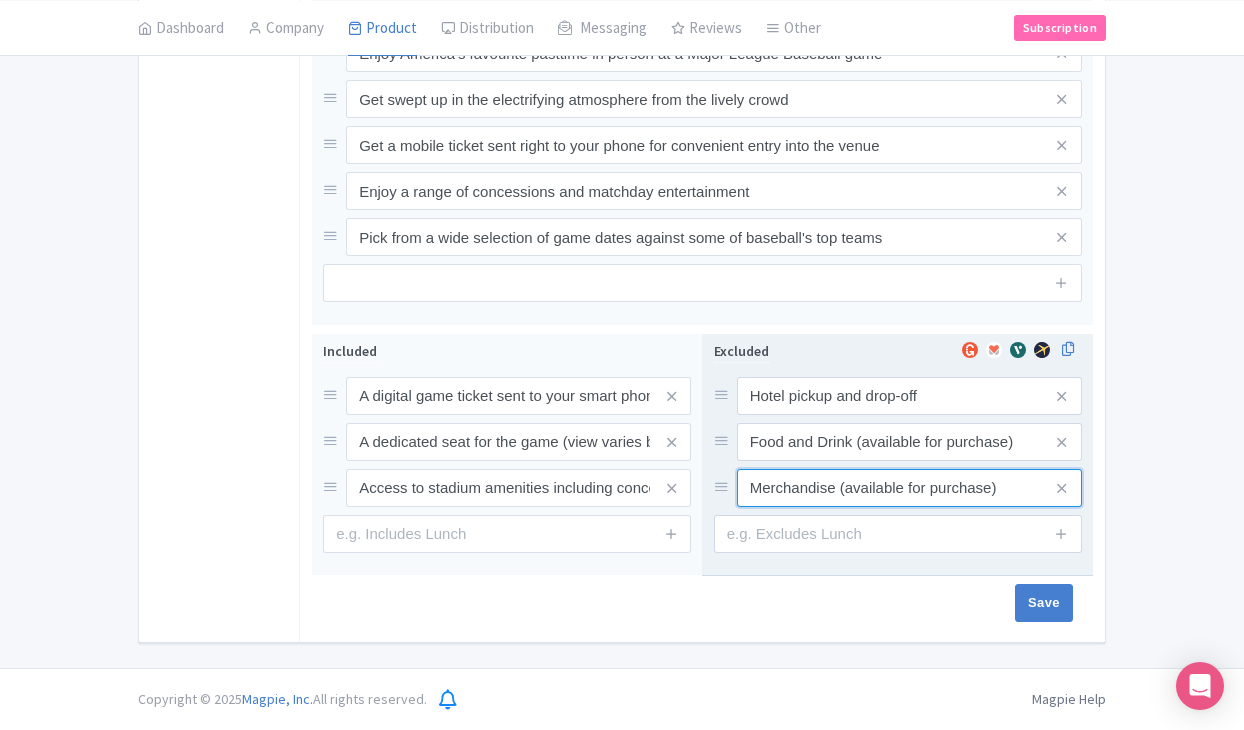 click on "Merchandise (available for purchase)" at bounding box center (909, 396) 